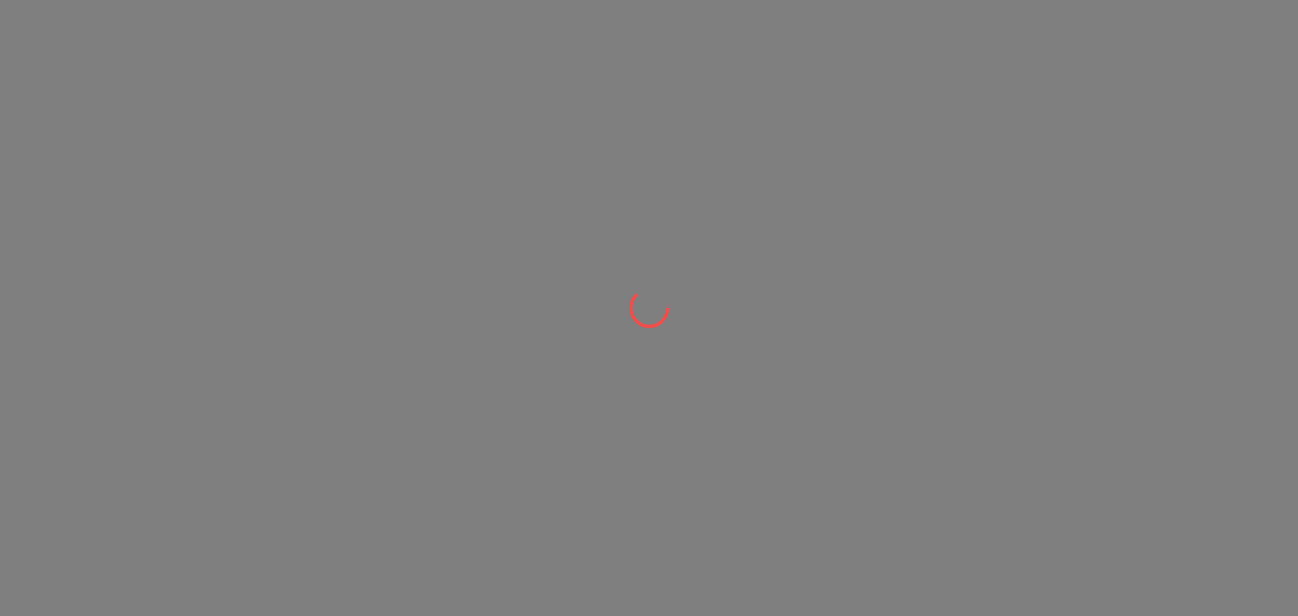 scroll, scrollTop: 0, scrollLeft: 0, axis: both 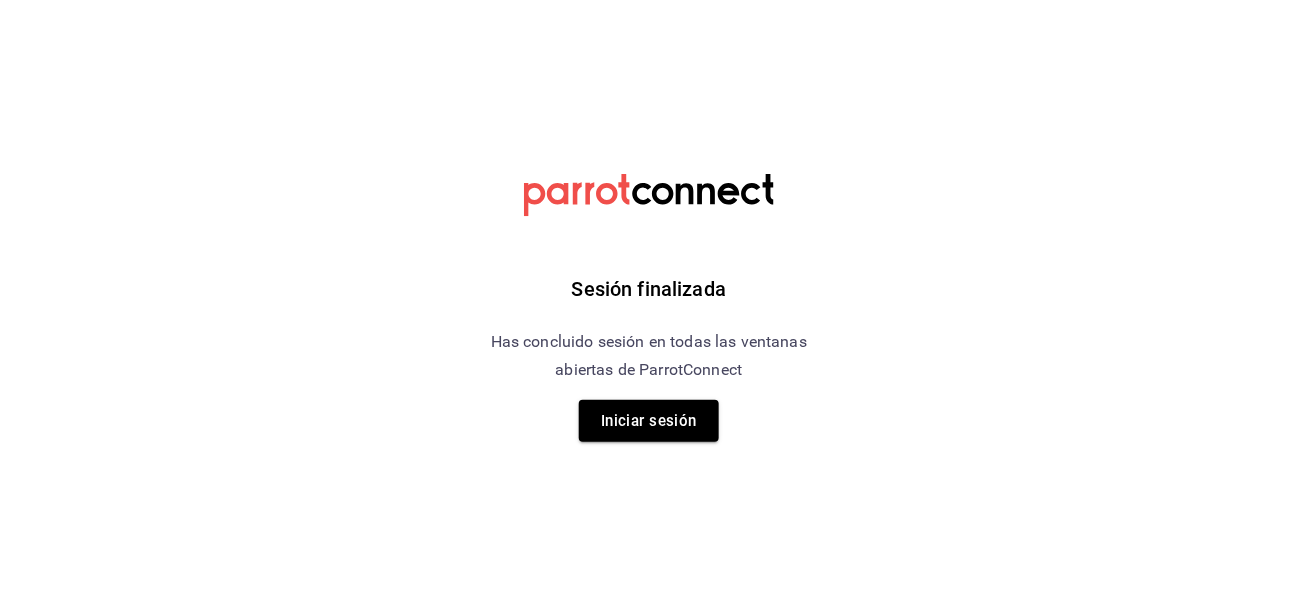 click on "Sesión finalizada Has concluido sesión en todas las ventanas abiertas de ParrotConnect Iniciar sesión" at bounding box center [649, 0] 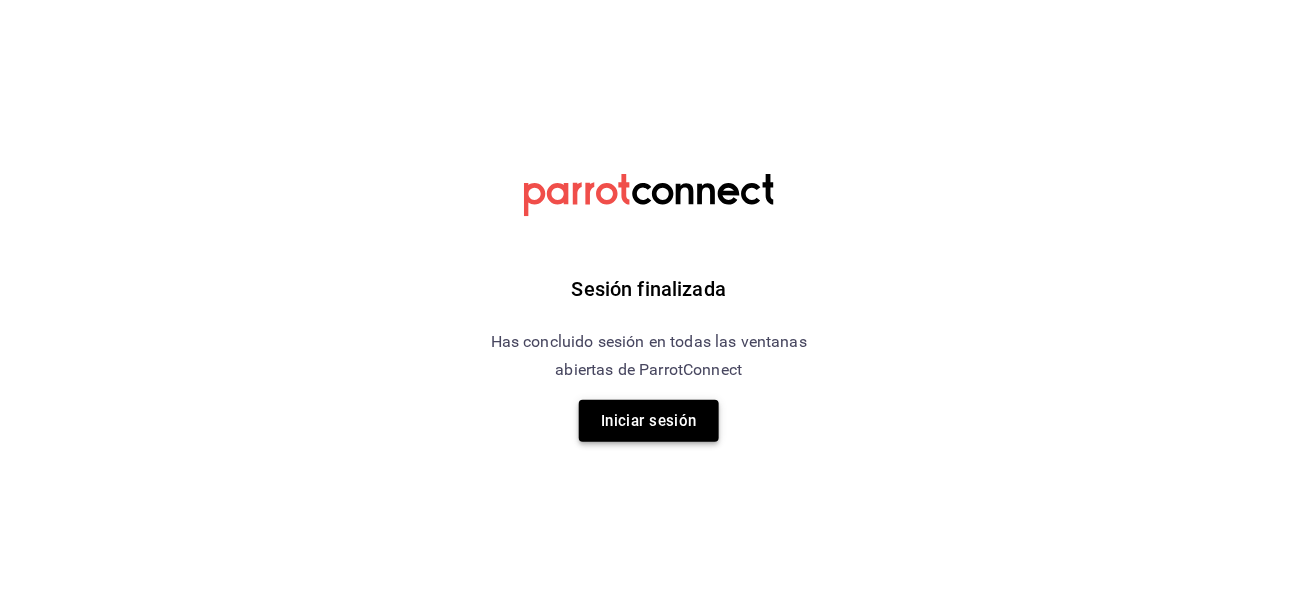 drag, startPoint x: 686, startPoint y: 398, endPoint x: 689, endPoint y: 408, distance: 10.440307 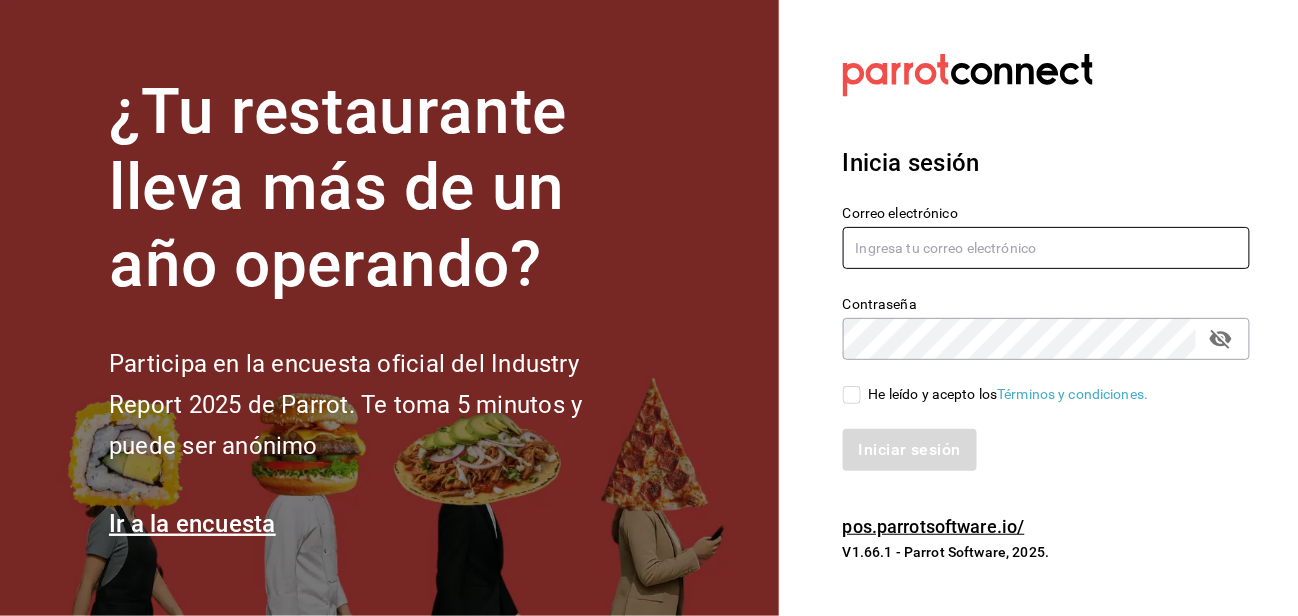 click at bounding box center [1047, 248] 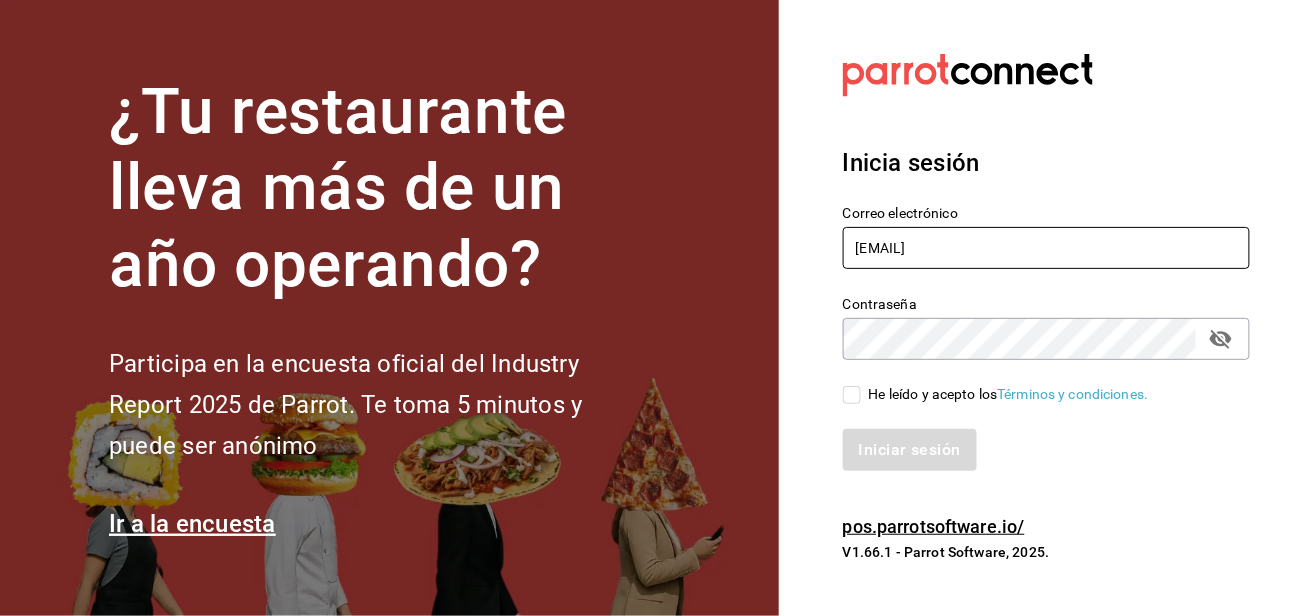 type on "ISAAC.GARRIDO@EMCIF.COM" 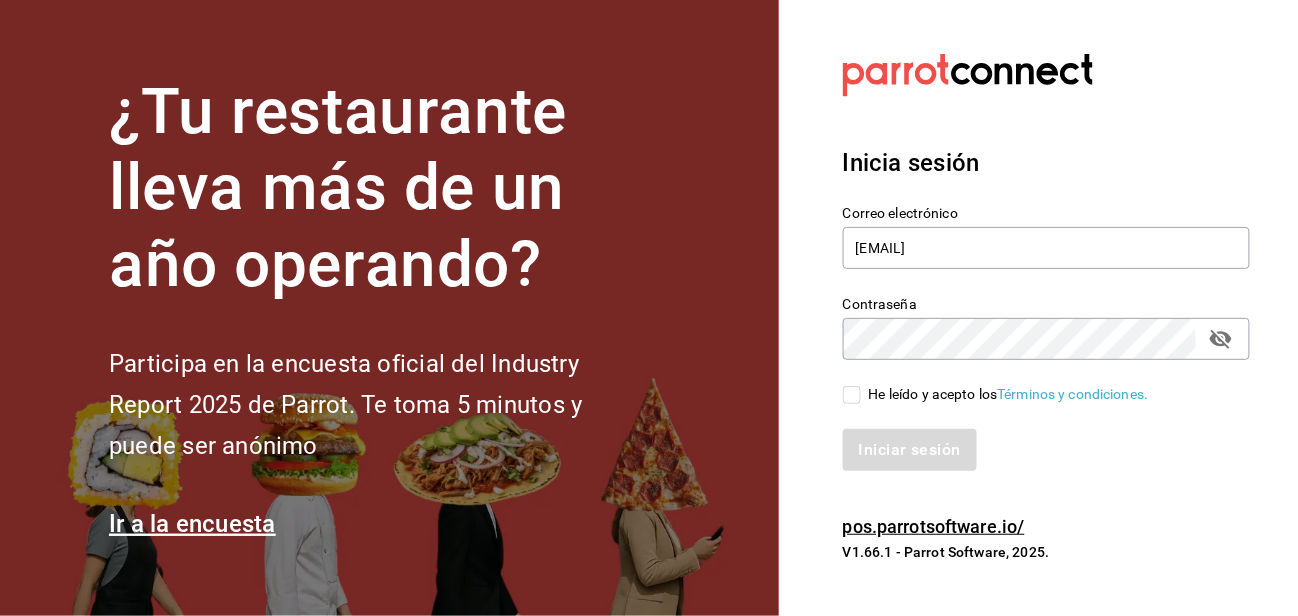 click on "He leído y acepto los  Términos y condiciones." at bounding box center [1009, 394] 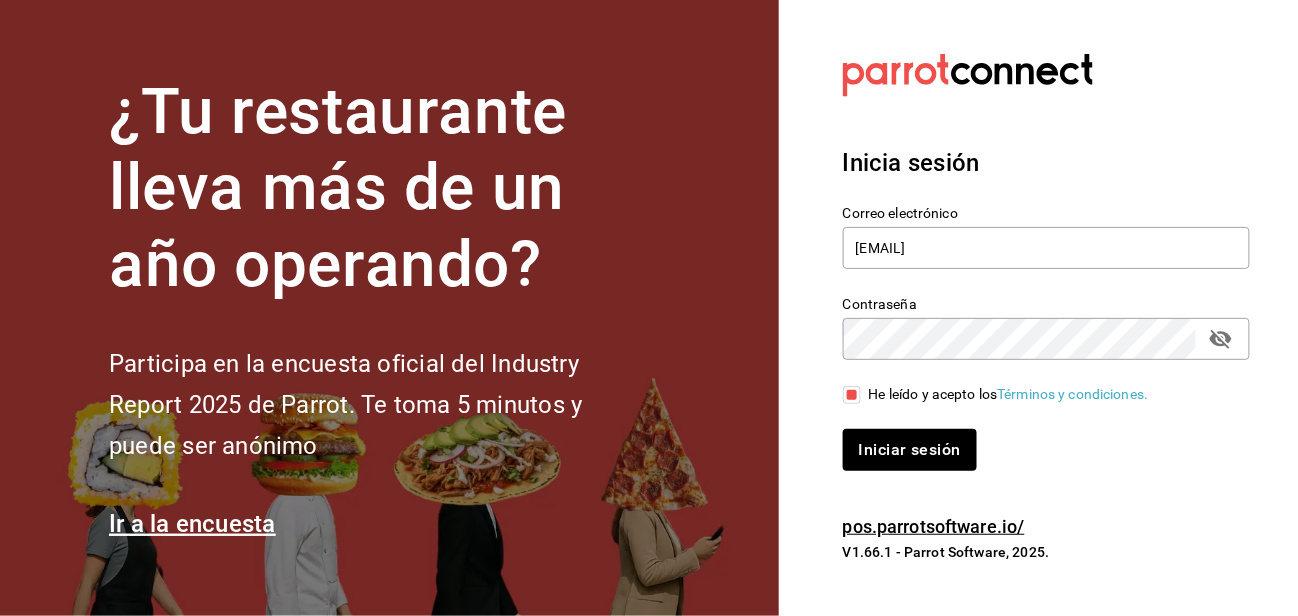 click 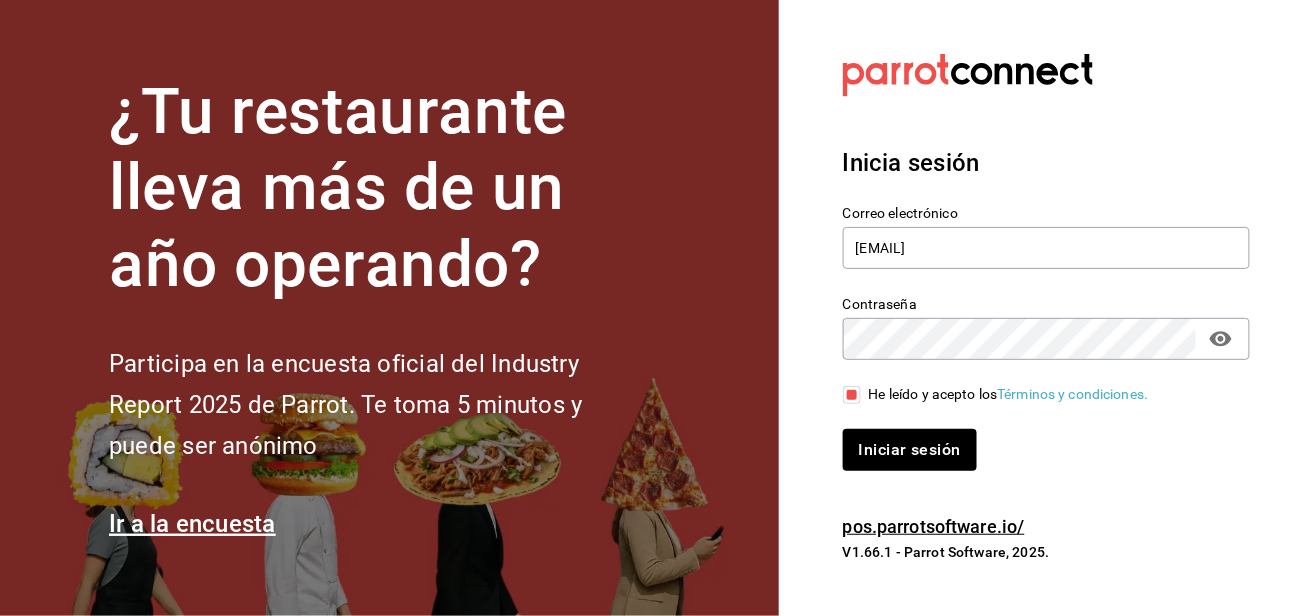 click 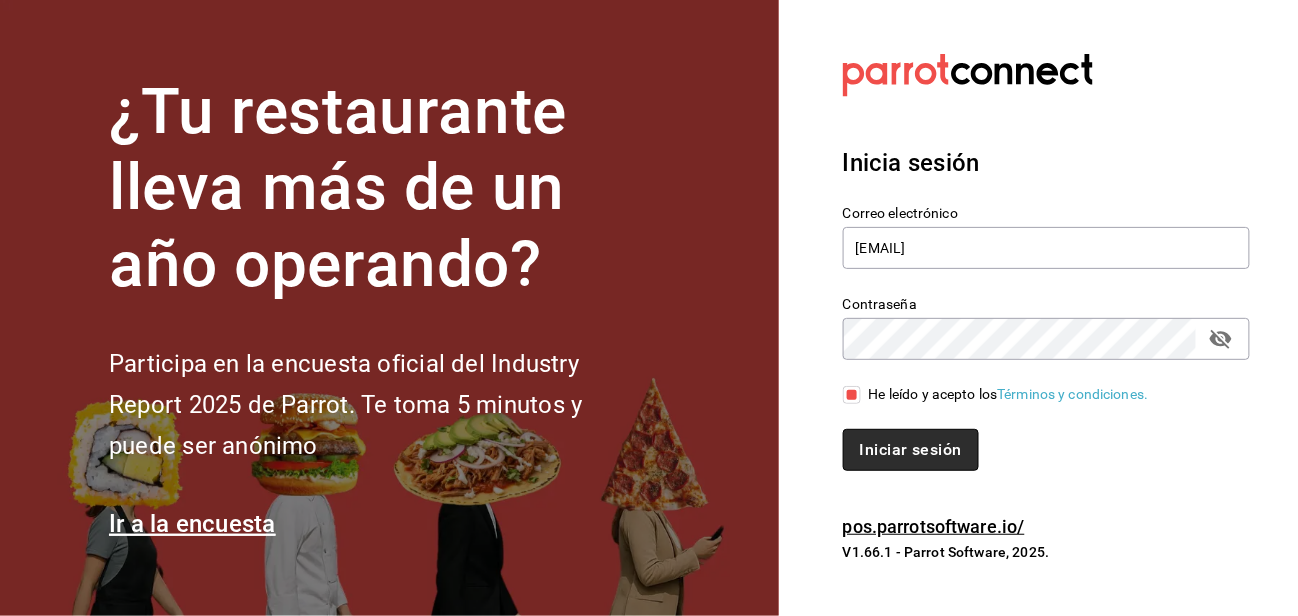 click on "Iniciar sesión" at bounding box center (911, 450) 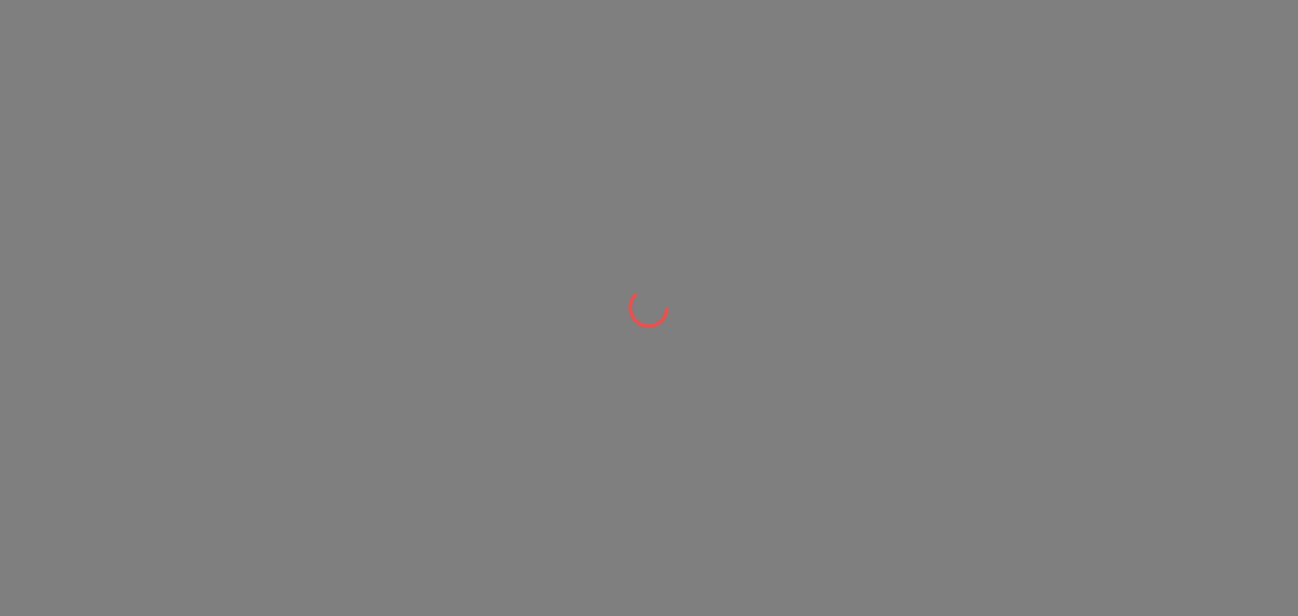 scroll, scrollTop: 0, scrollLeft: 0, axis: both 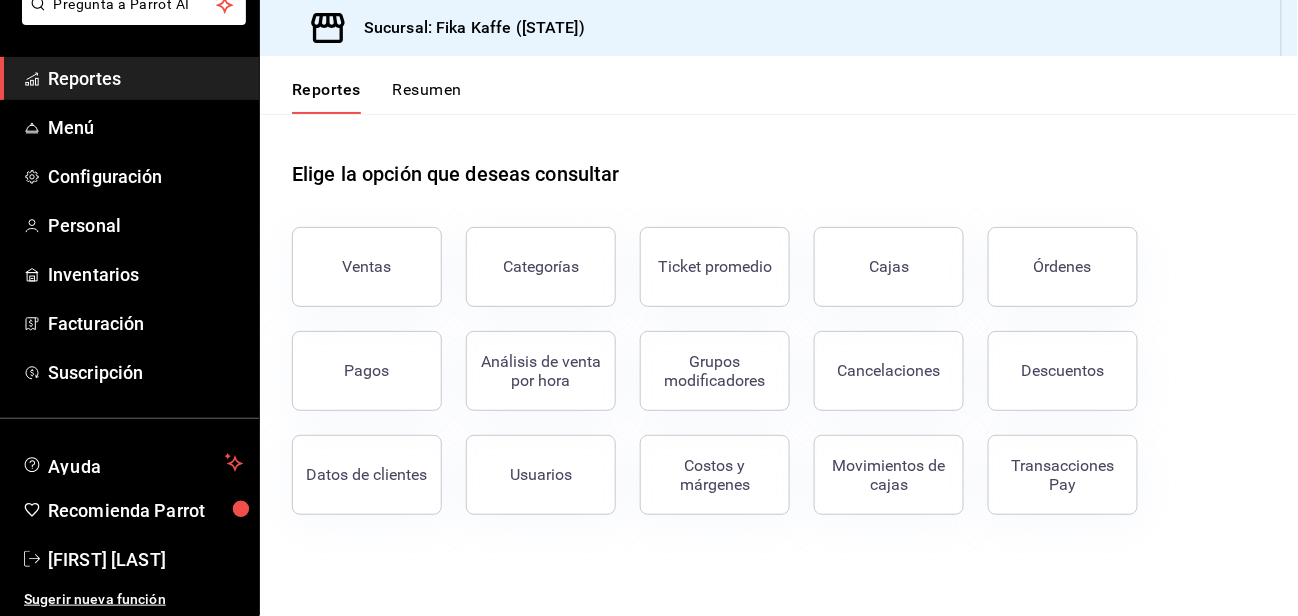 drag, startPoint x: 393, startPoint y: 381, endPoint x: 841, endPoint y: 148, distance: 504.96832 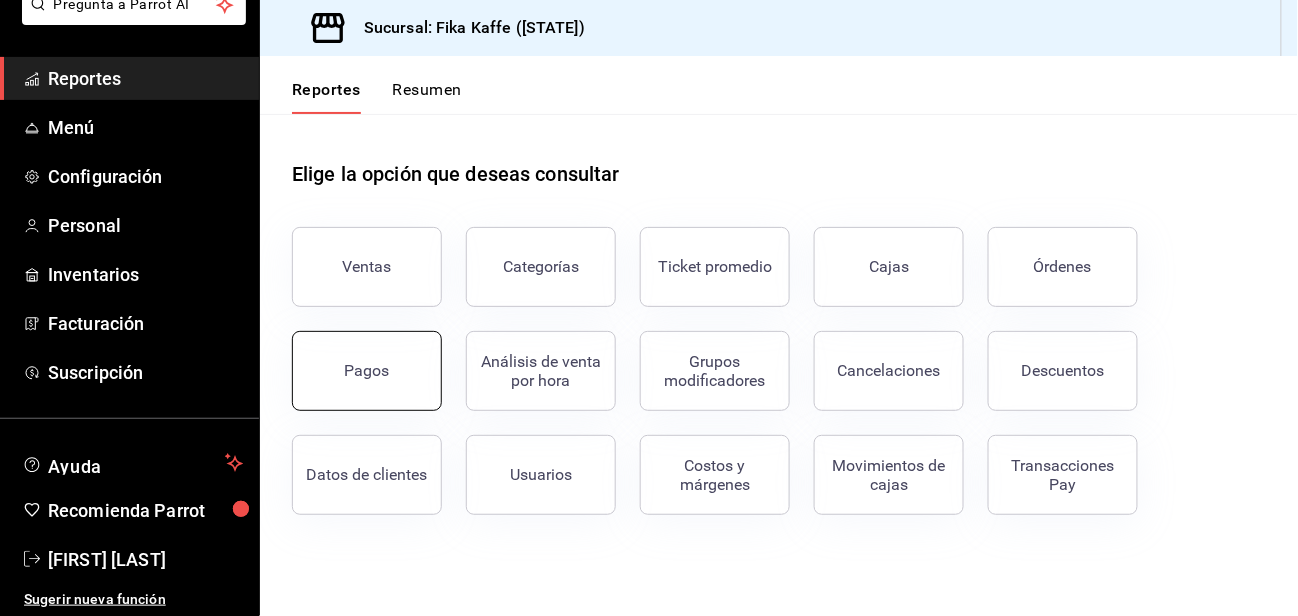 click on "Pagos" at bounding box center [367, 371] 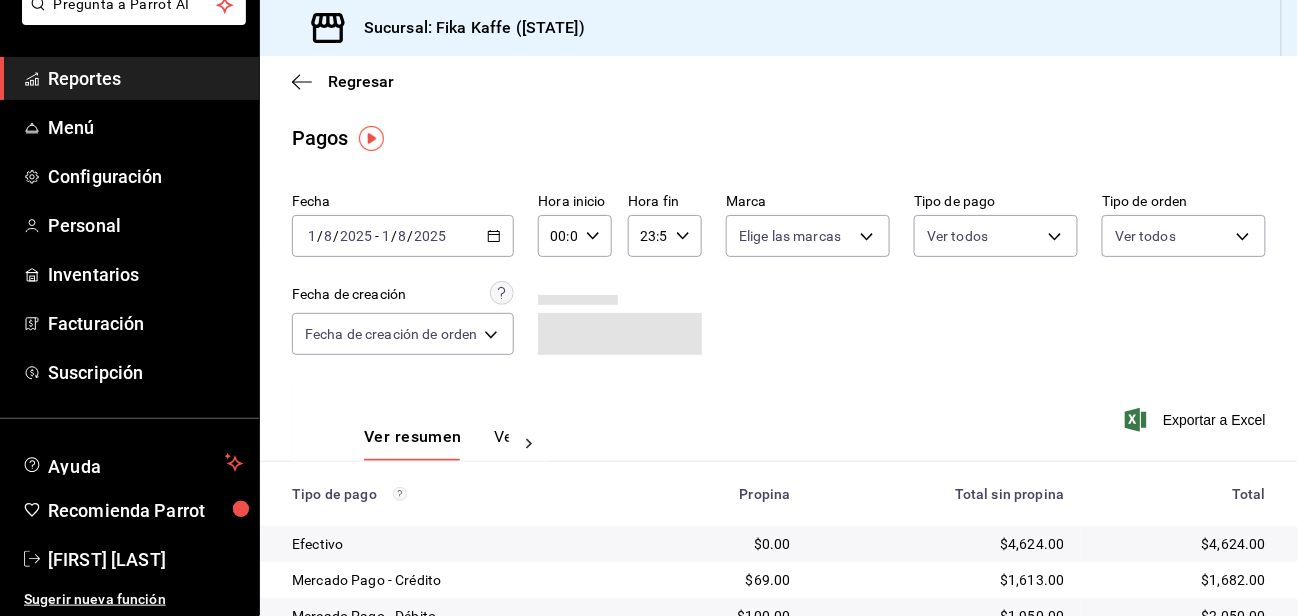 click on "2025-08-01 1 / 8 / 2025 - 2025-08-01 1 / 8 / 2025" at bounding box center (403, 236) 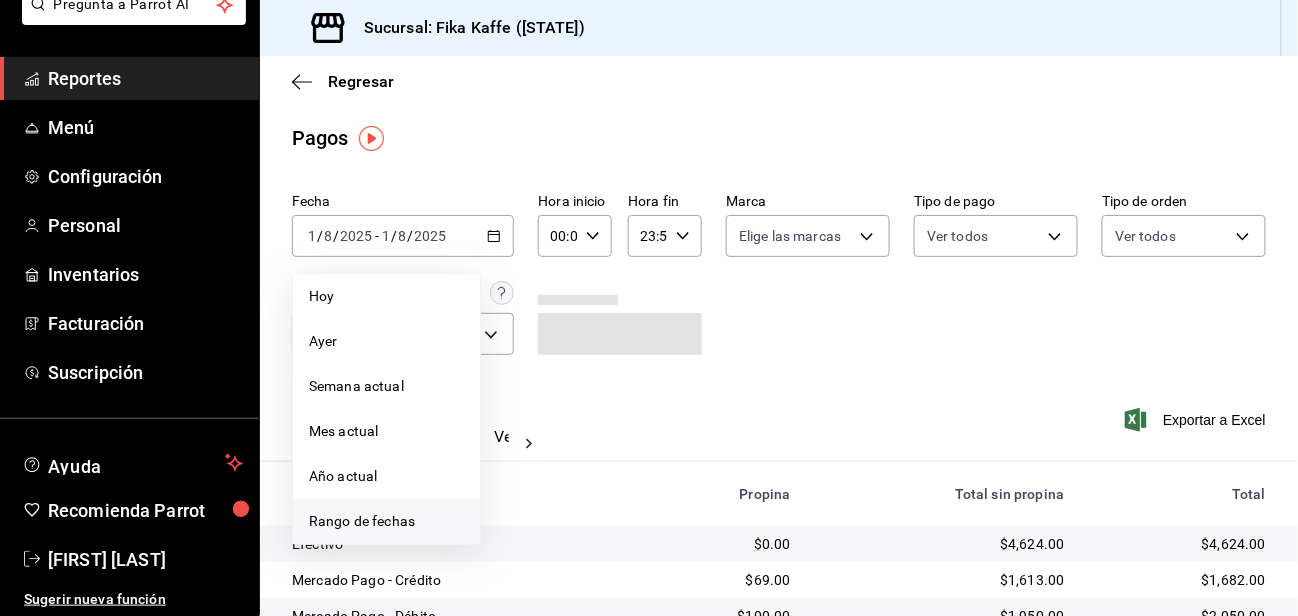 click on "Rango de fechas" at bounding box center [386, 521] 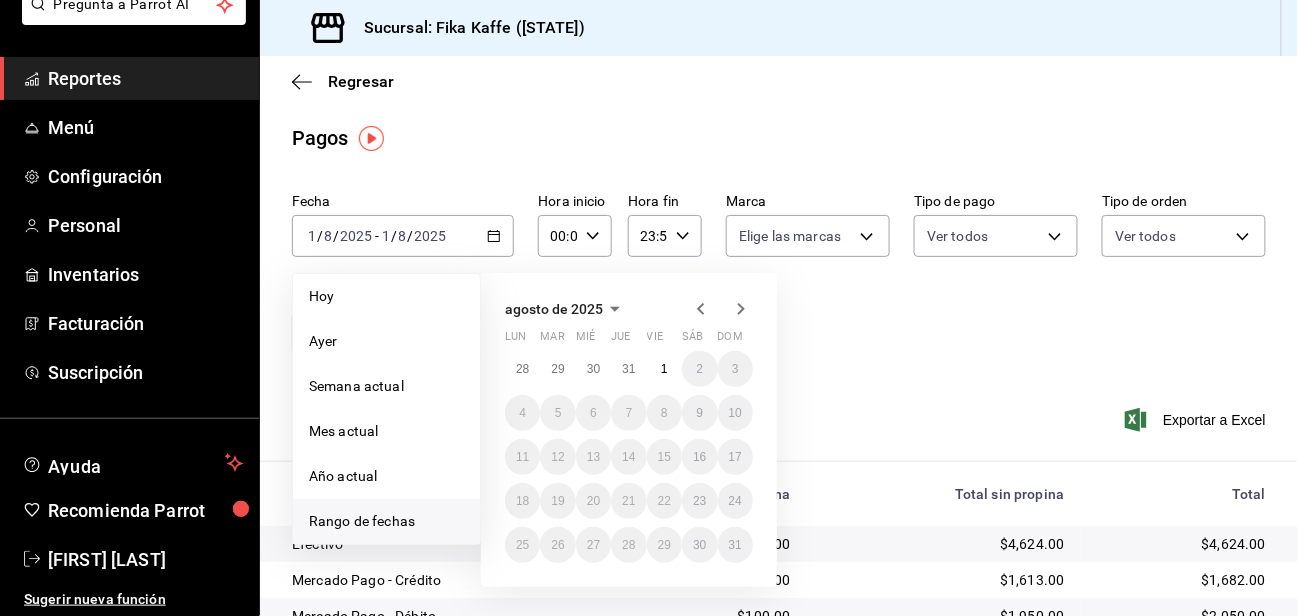 click 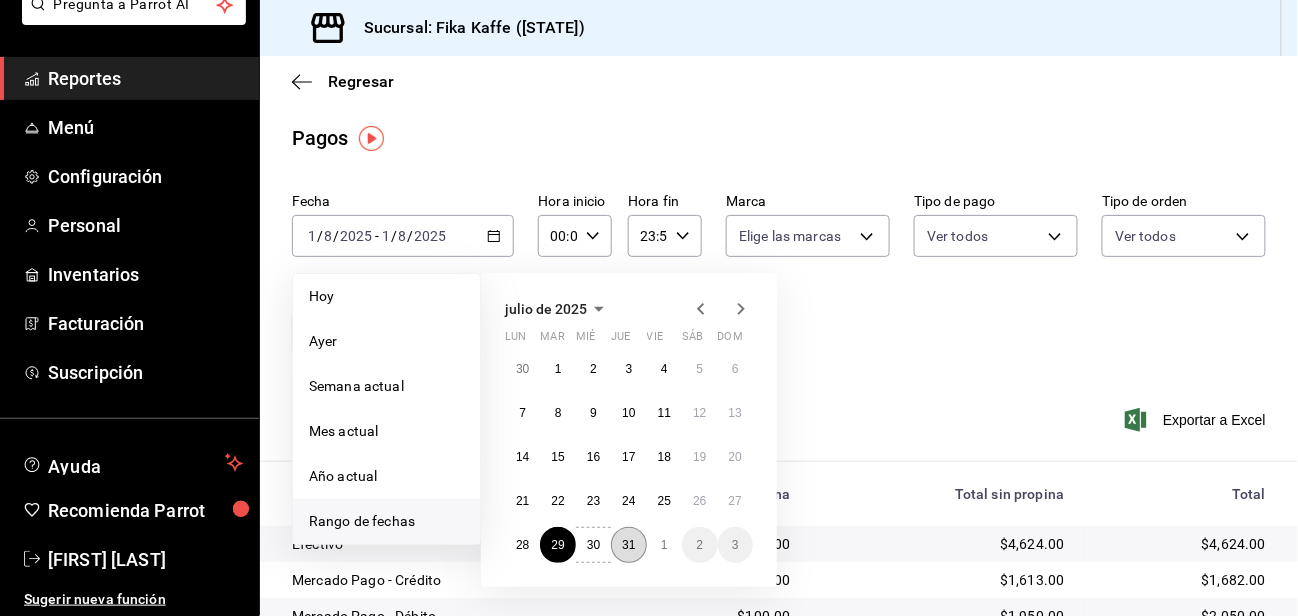 click on "31" at bounding box center [628, 545] 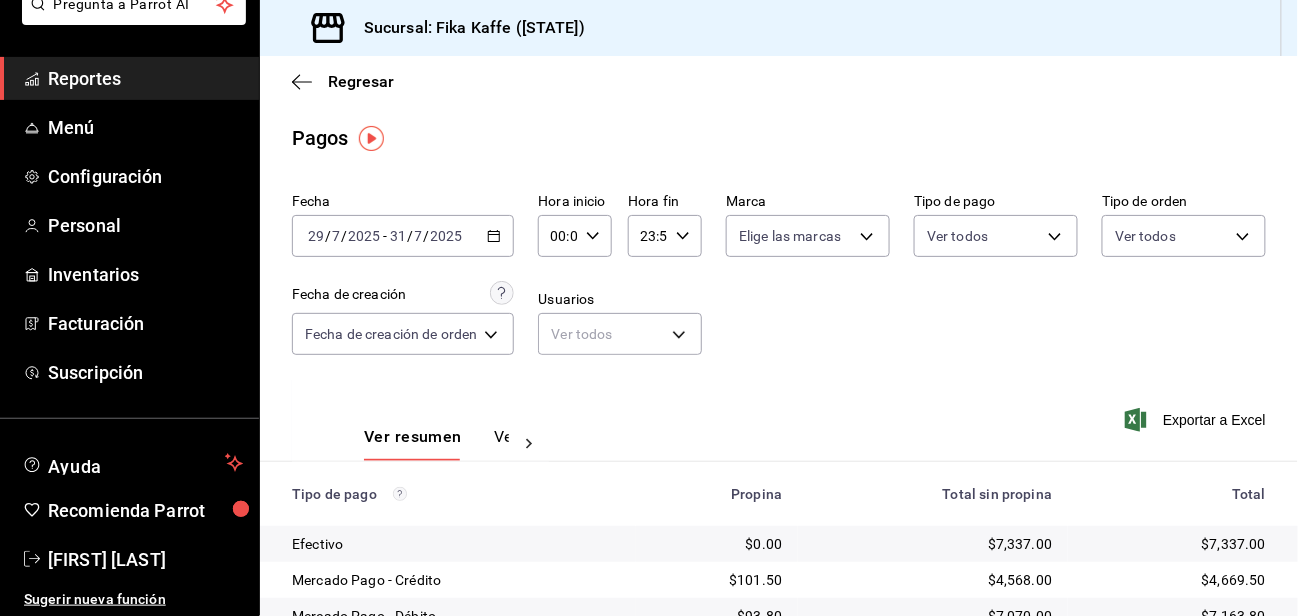 click on "/" at bounding box center (427, 236) 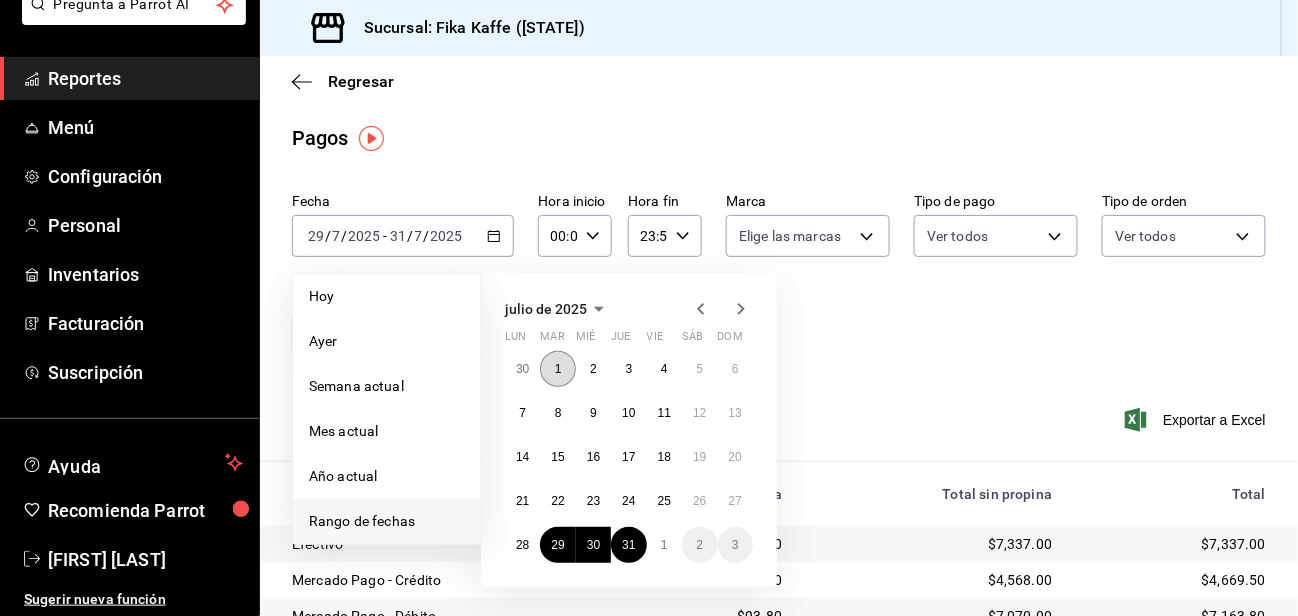 click on "1" at bounding box center [557, 369] 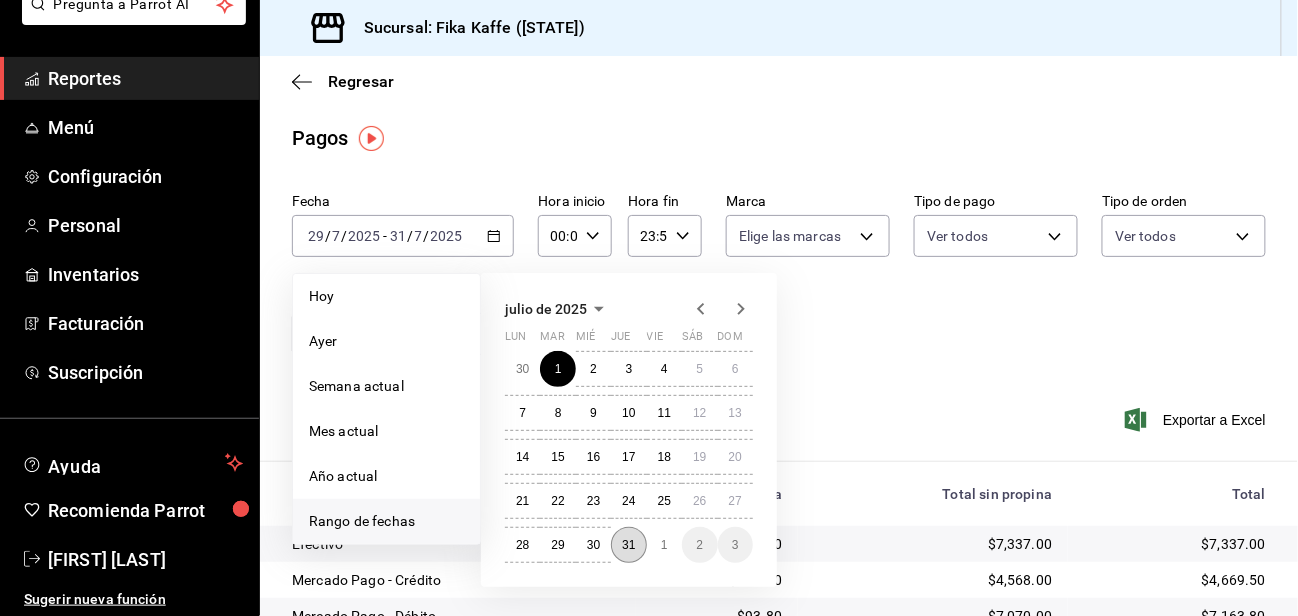 click on "31" at bounding box center (628, 545) 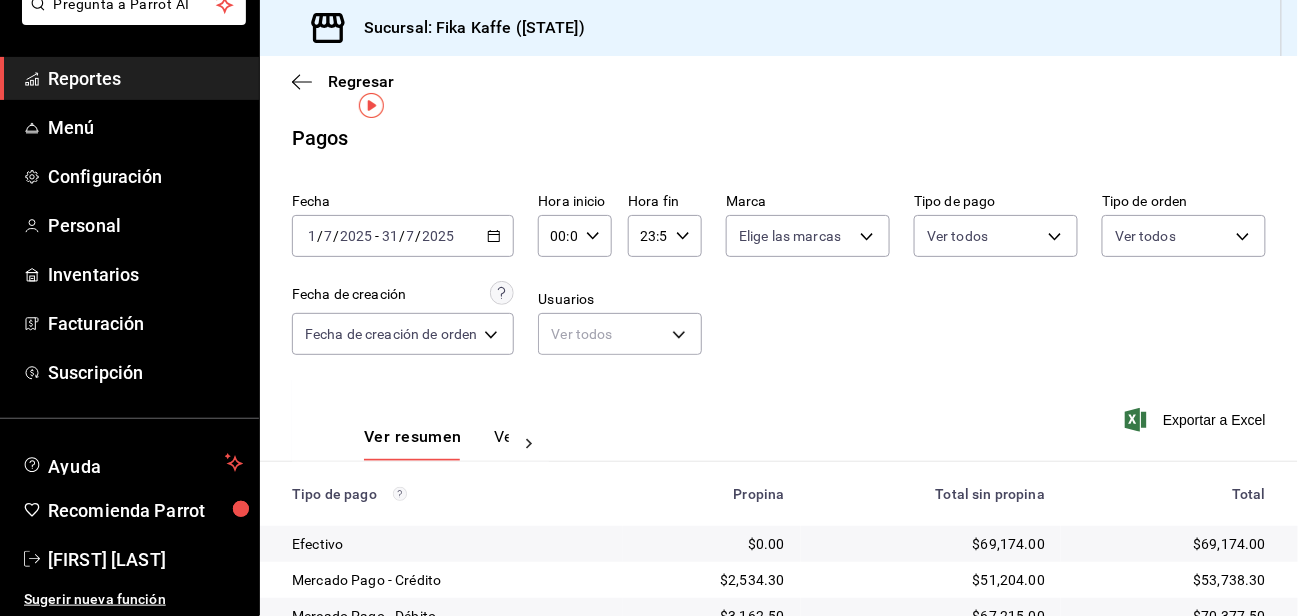 scroll, scrollTop: 158, scrollLeft: 0, axis: vertical 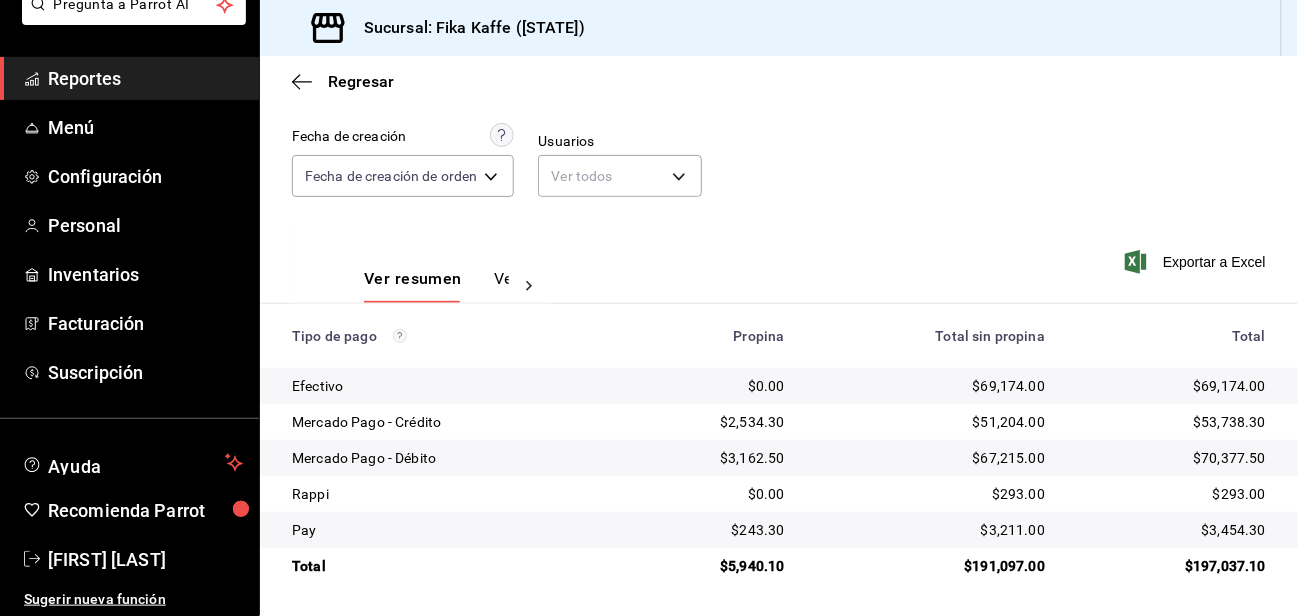 click on "$3,454.30" at bounding box center [1171, 530] 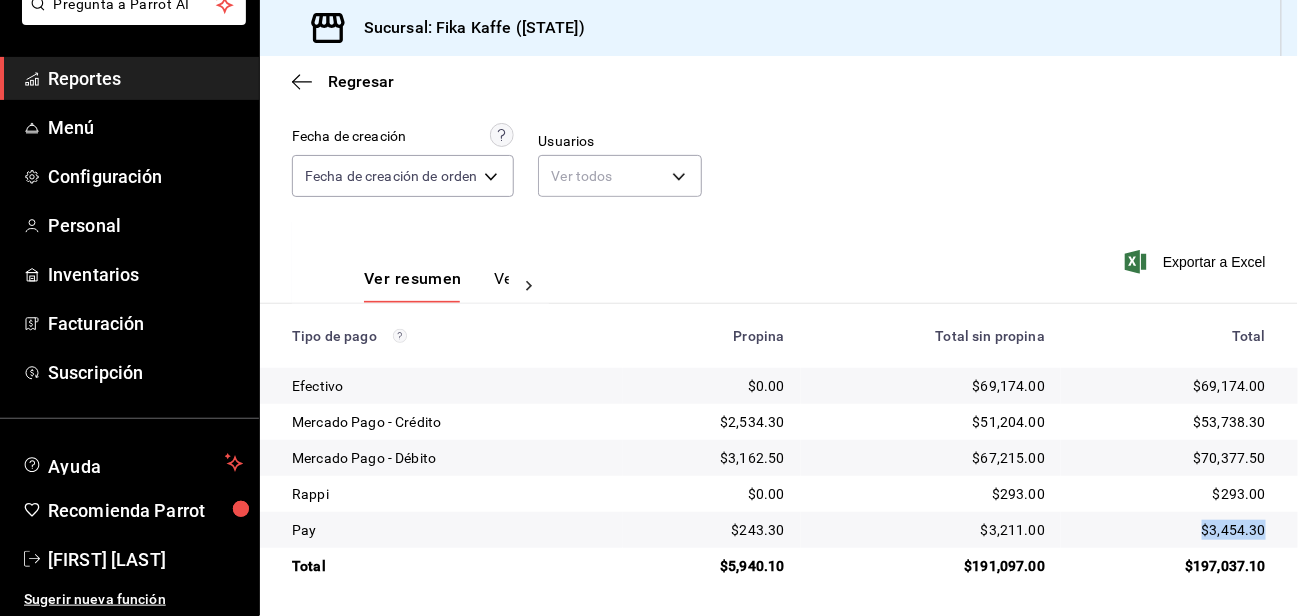 drag, startPoint x: 1184, startPoint y: 525, endPoint x: 1251, endPoint y: 531, distance: 67.26812 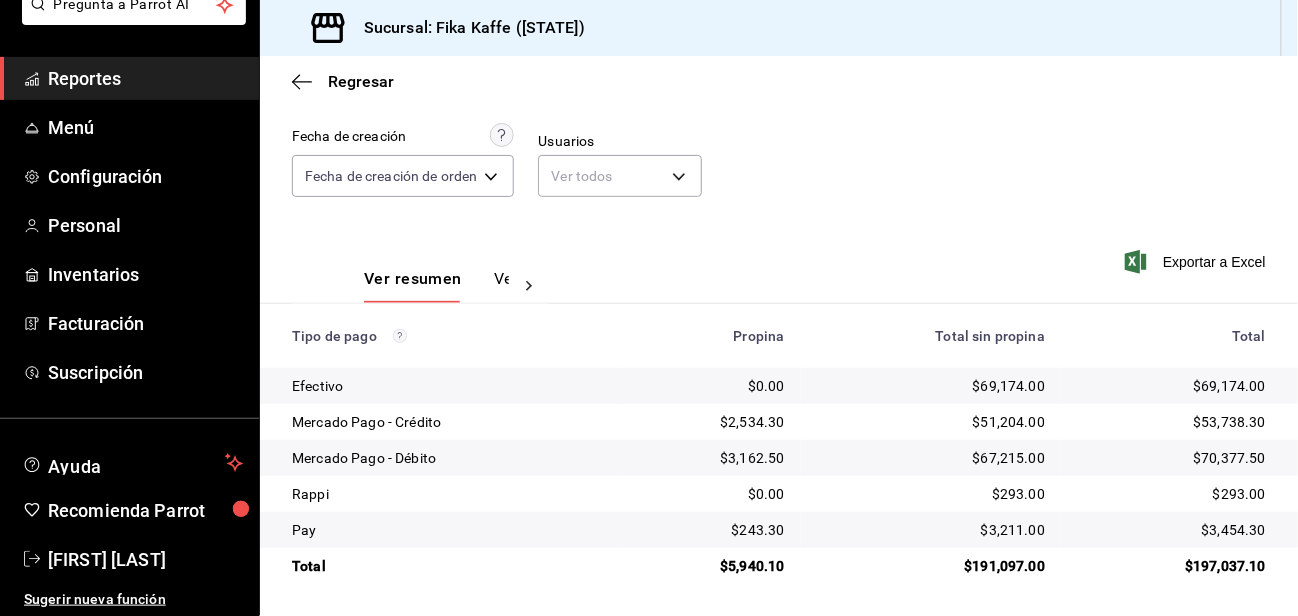 click on "$293.00" at bounding box center [1171, 494] 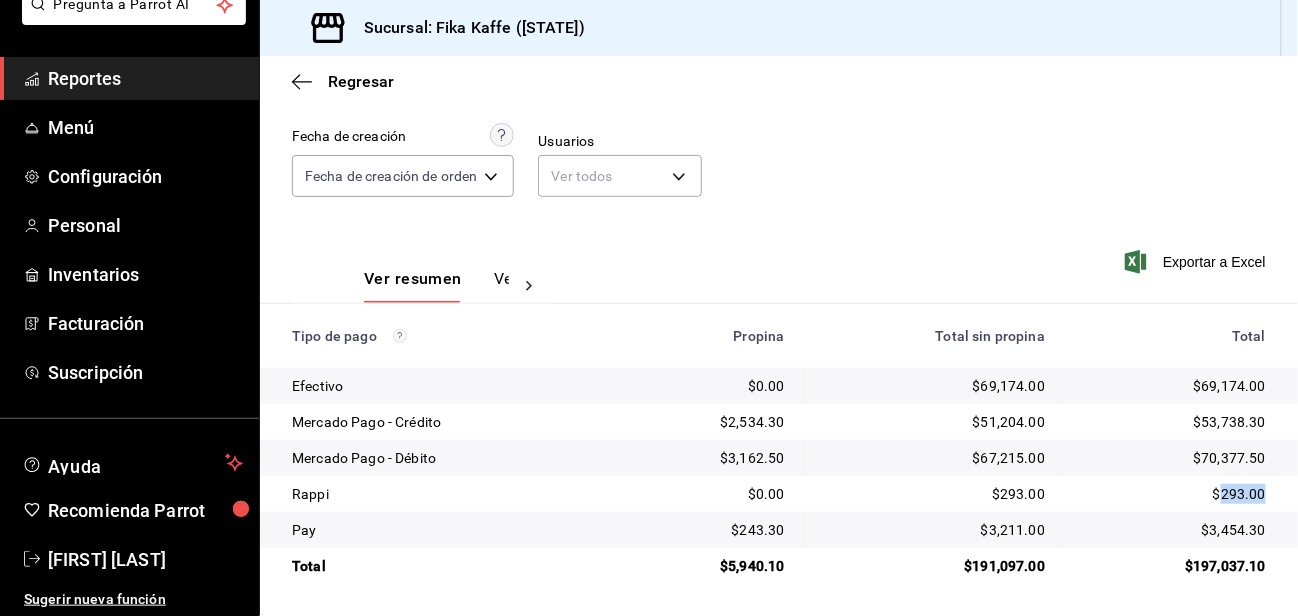click on "$293.00" at bounding box center [1171, 494] 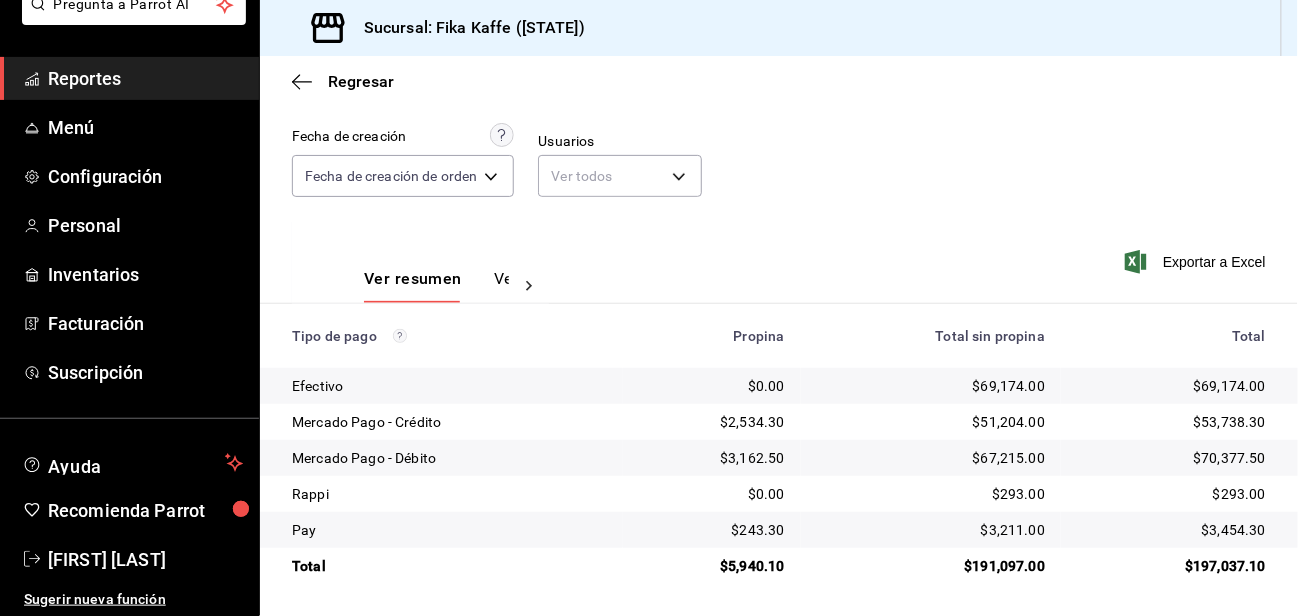 click on "$3,211.00" at bounding box center [931, 530] 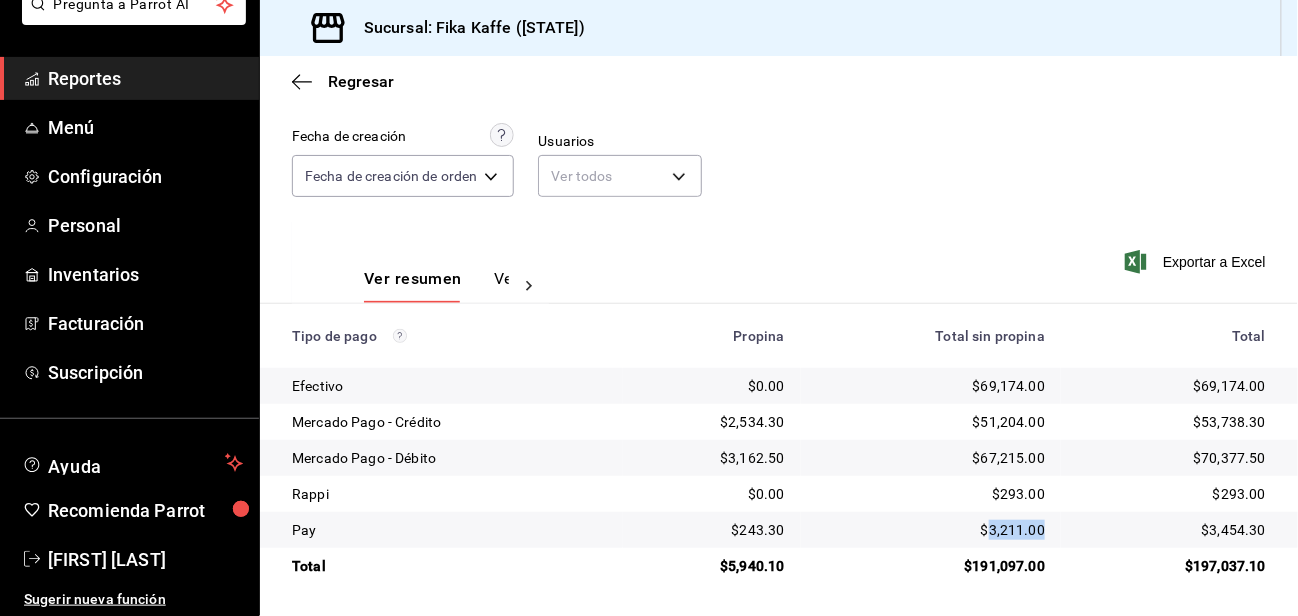 click on "$3,211.00" at bounding box center [931, 530] 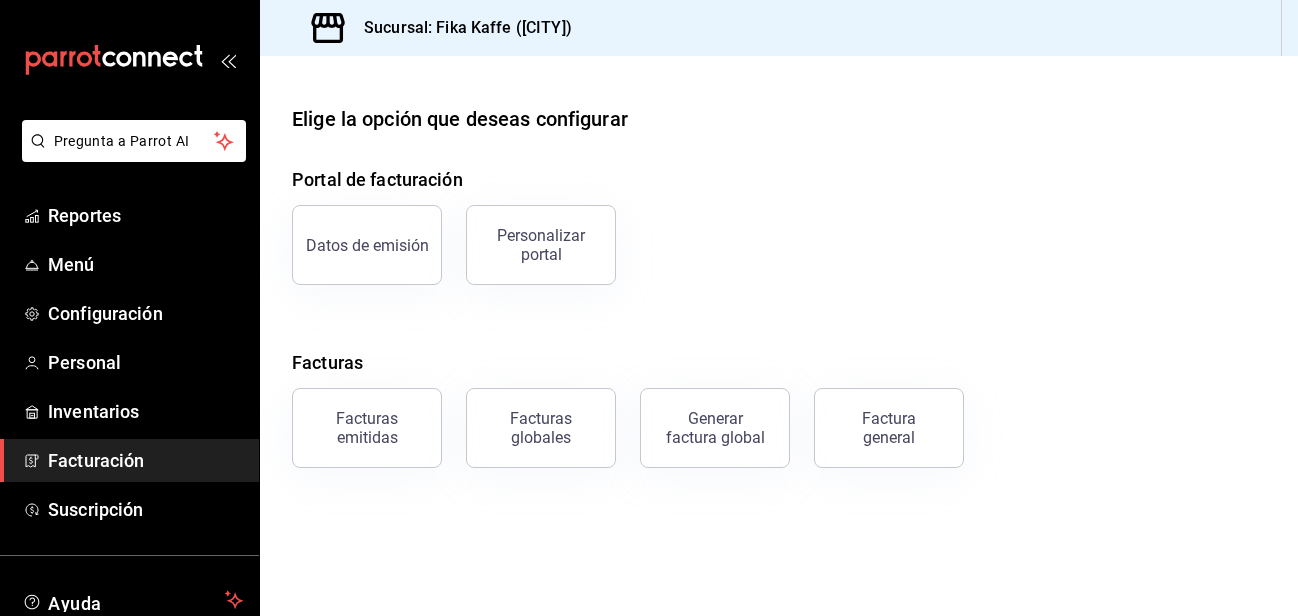scroll, scrollTop: 0, scrollLeft: 0, axis: both 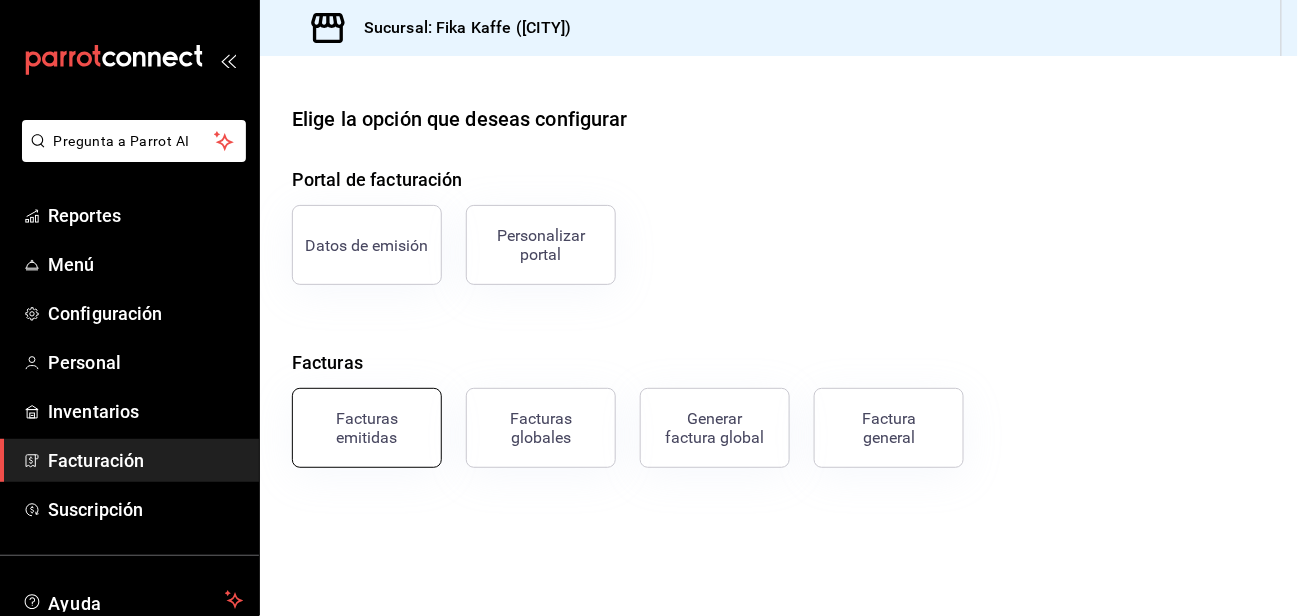 click on "Facturas emitidas" at bounding box center [367, 428] 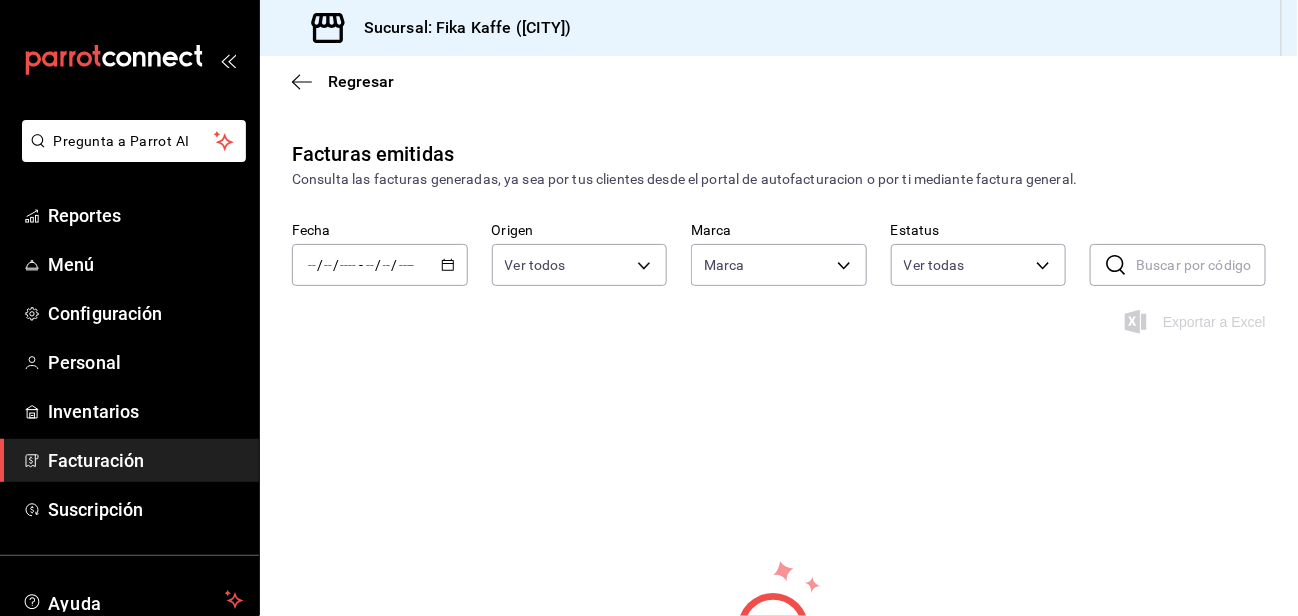 type on "[UUID]" 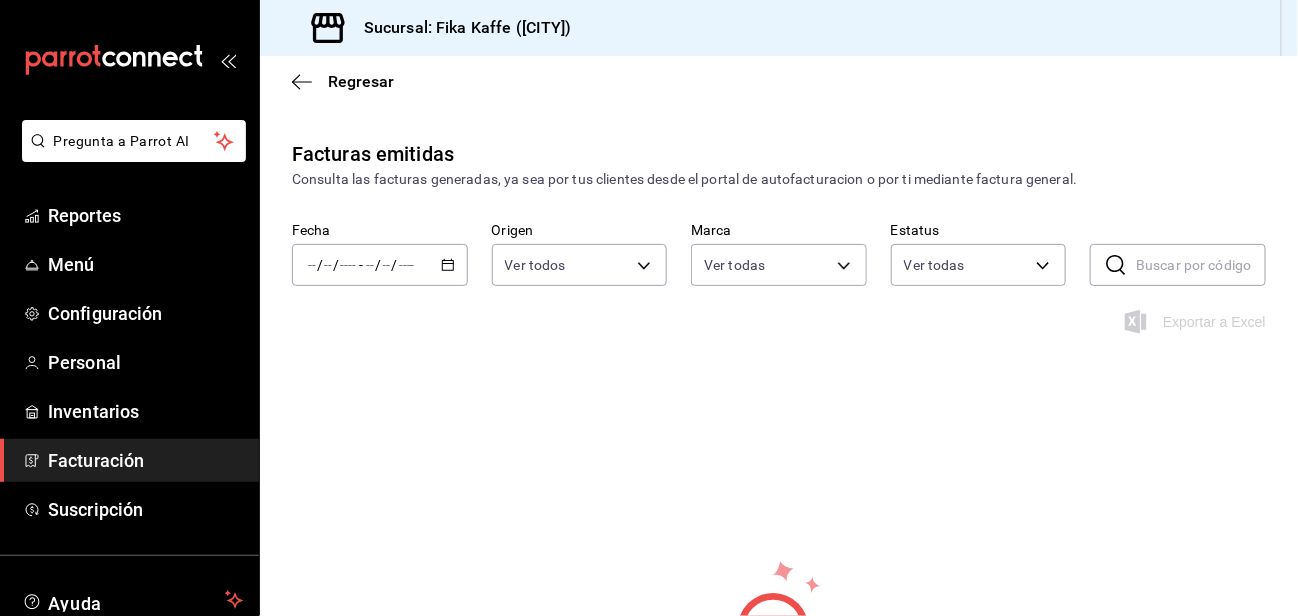 click on "/ / - / /" at bounding box center [380, 265] 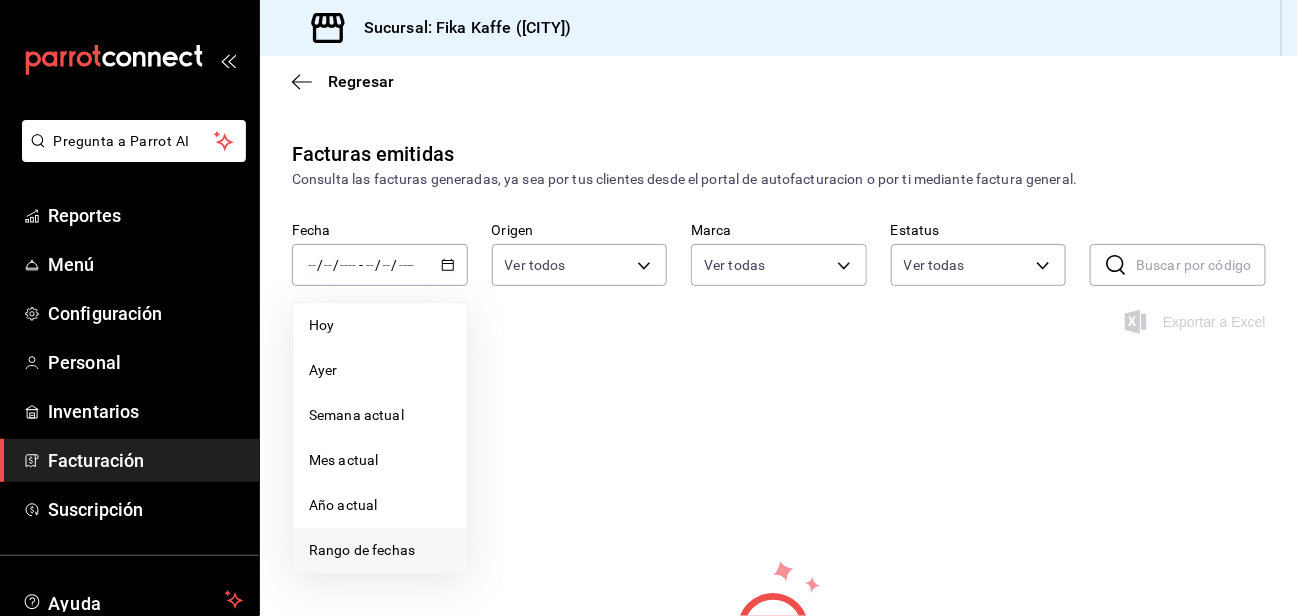 click on "Rango de fechas" at bounding box center (380, 550) 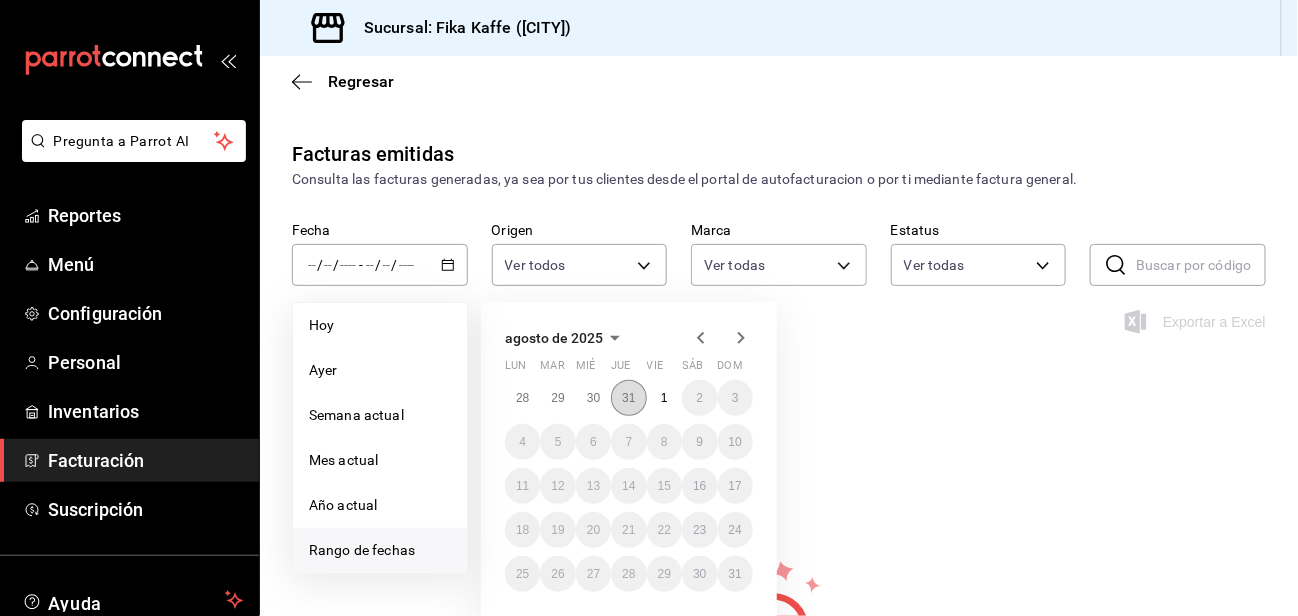click on "31" at bounding box center (628, 398) 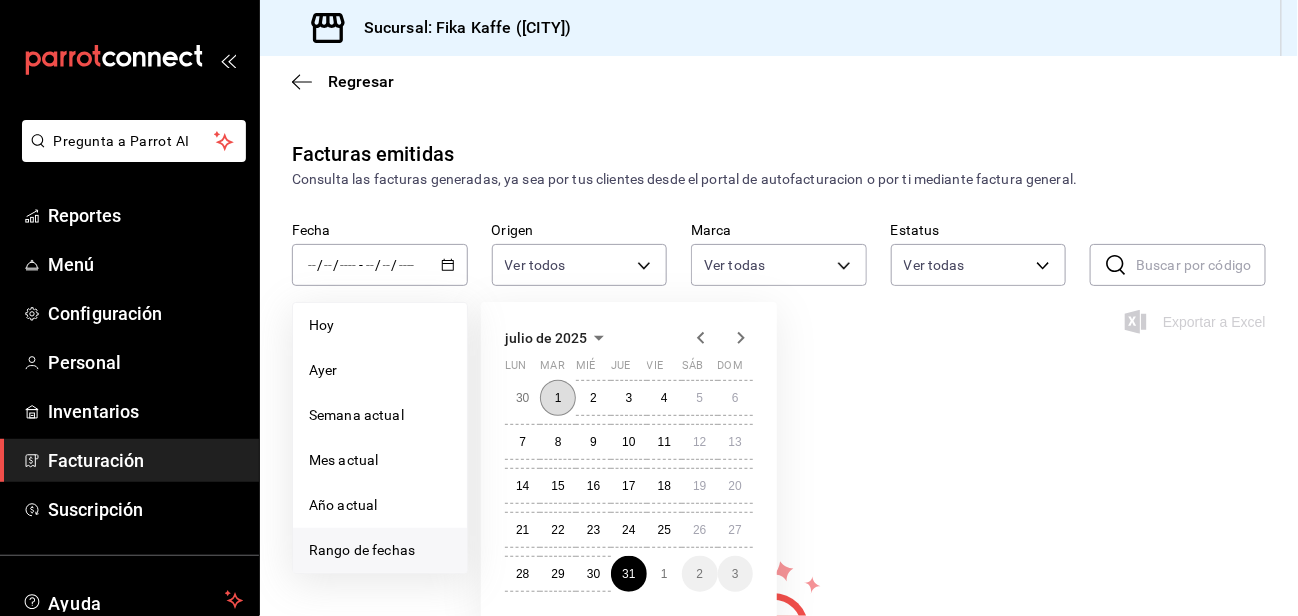 click on "1" at bounding box center (557, 398) 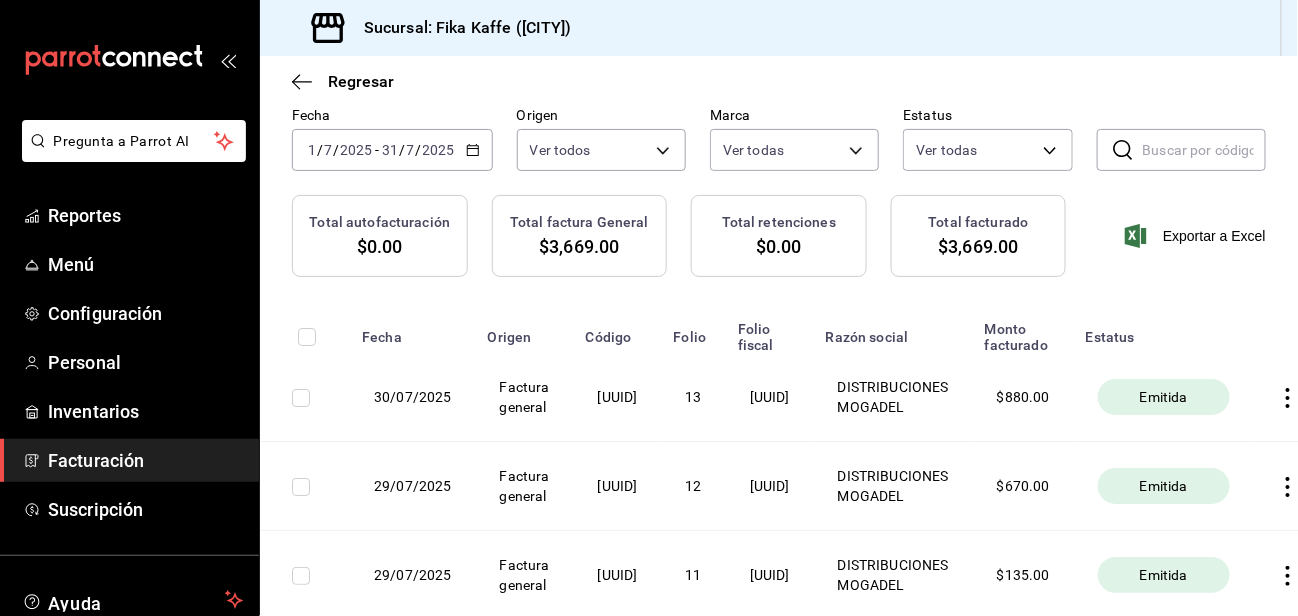 scroll, scrollTop: 0, scrollLeft: 0, axis: both 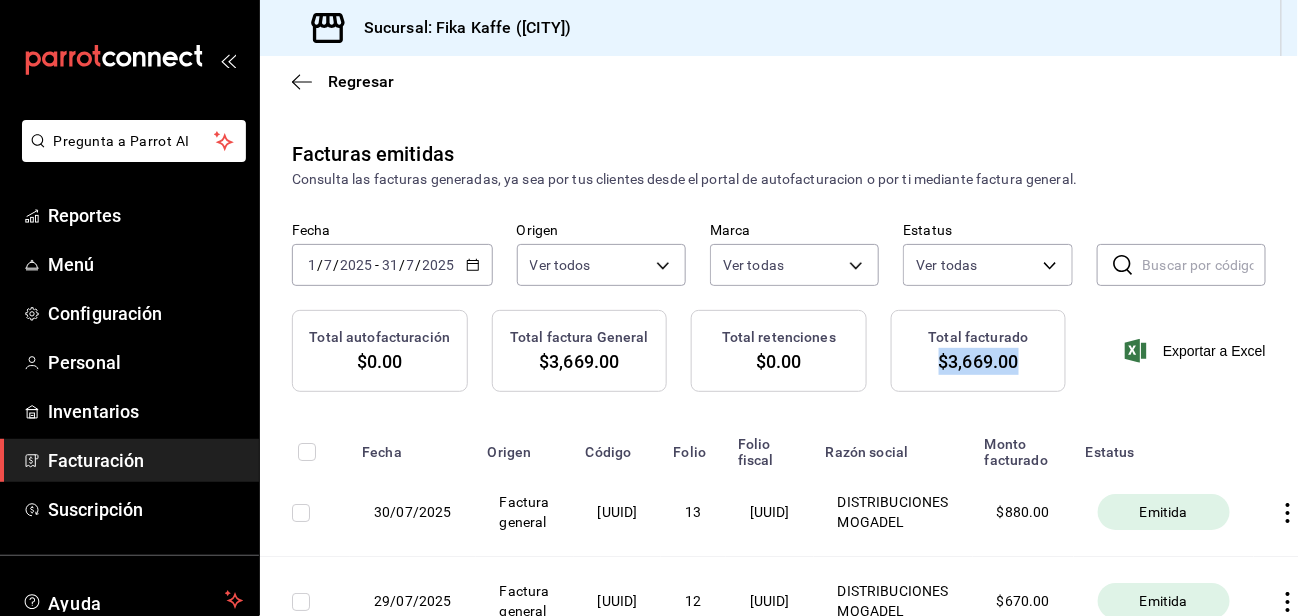 drag, startPoint x: 928, startPoint y: 357, endPoint x: 990, endPoint y: 363, distance: 62.289646 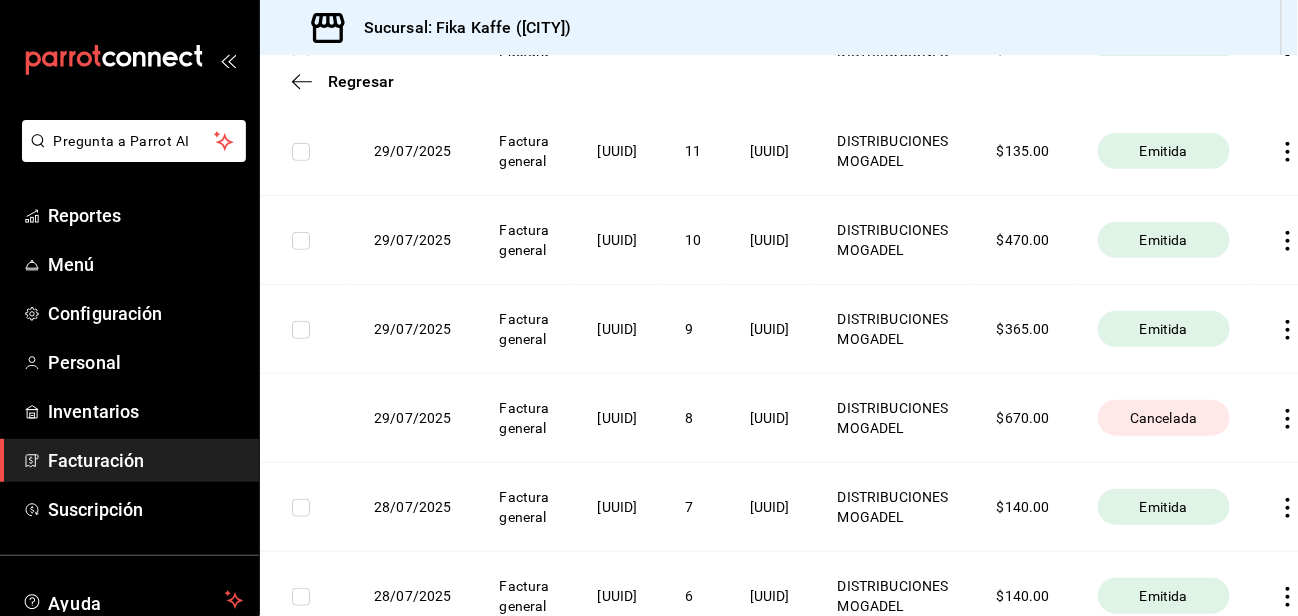 scroll, scrollTop: 524, scrollLeft: 0, axis: vertical 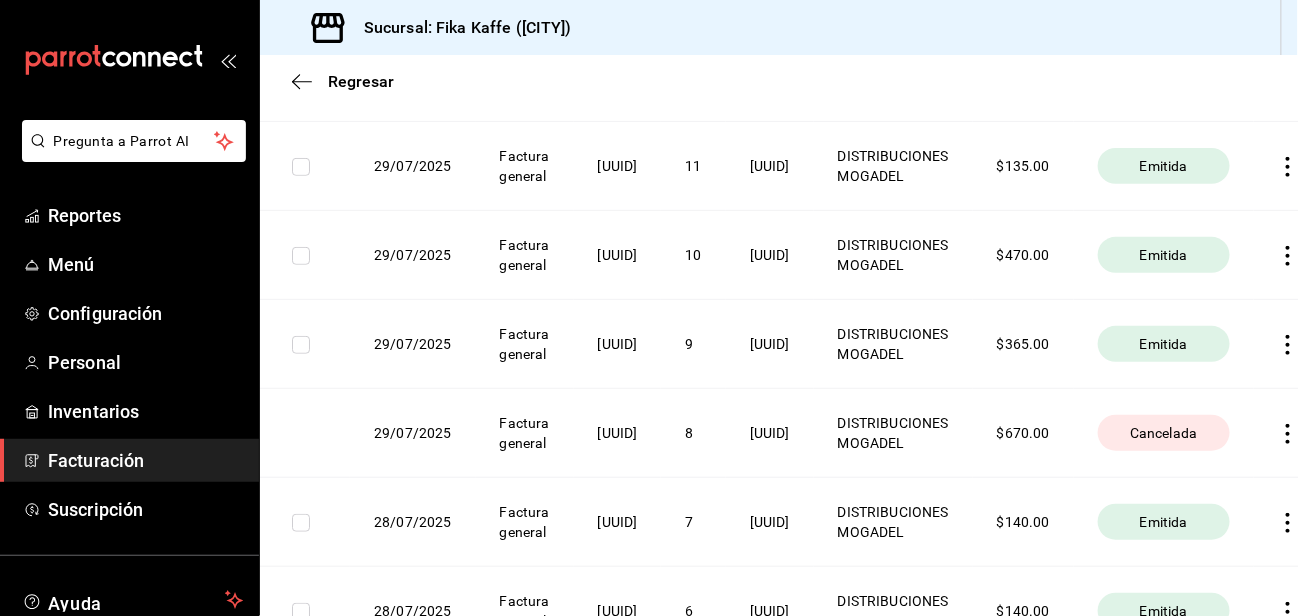 click on "$ 470.00" at bounding box center [1023, 255] 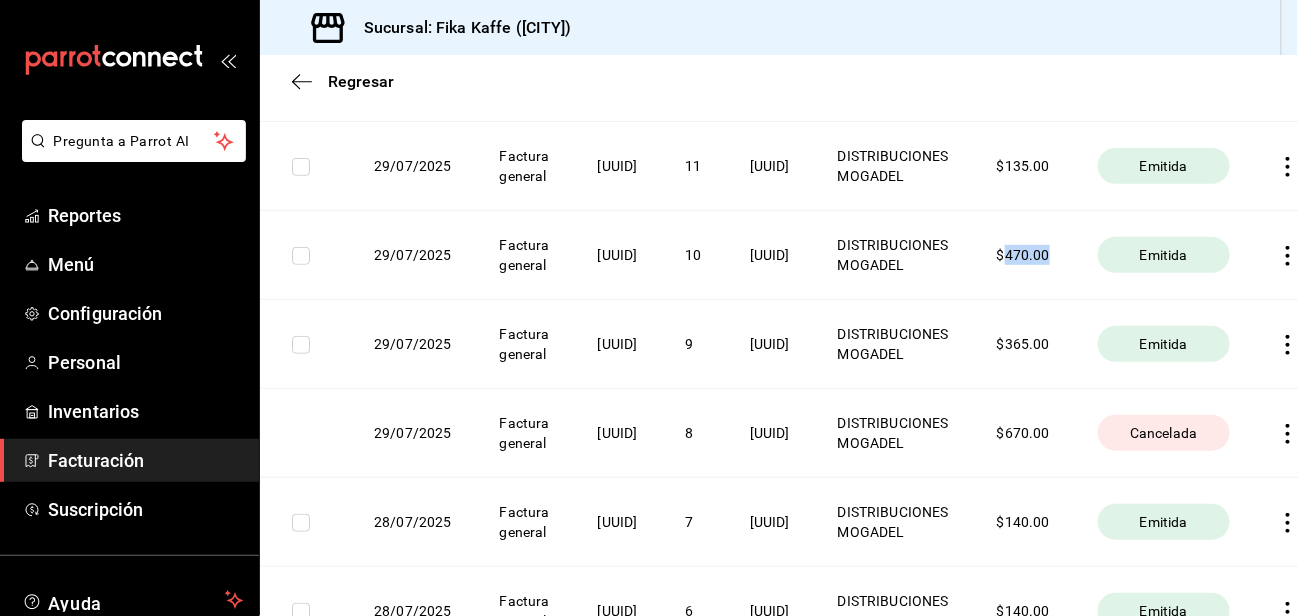 click on "$ 470.00" at bounding box center (1023, 255) 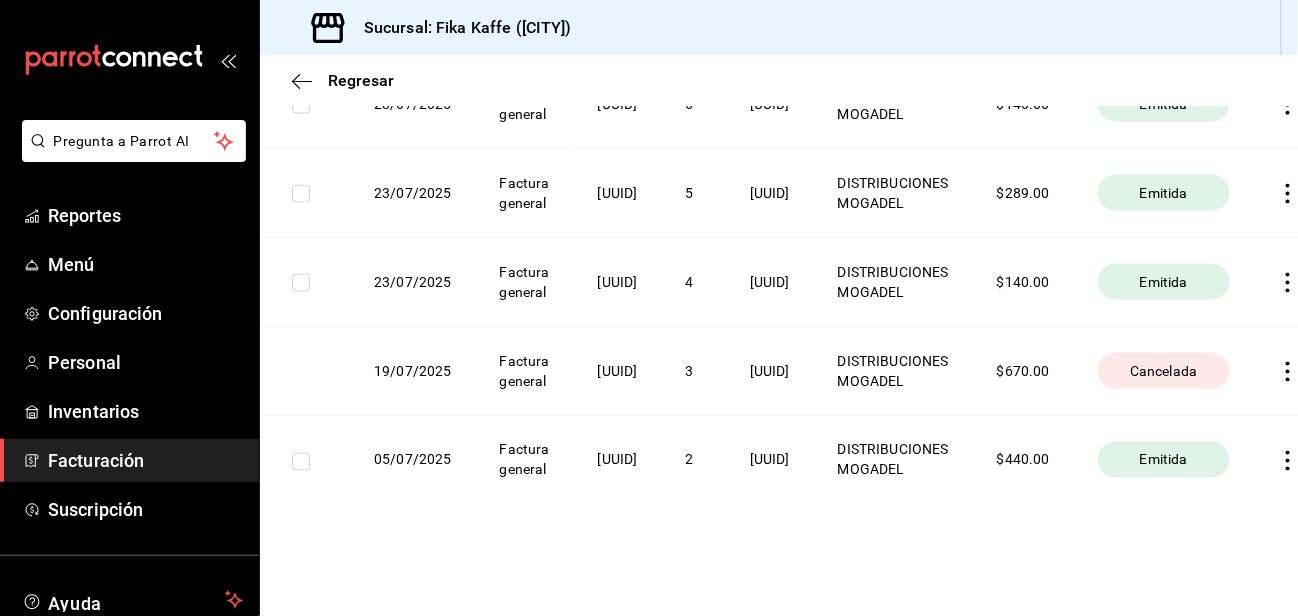 scroll, scrollTop: 1524, scrollLeft: 0, axis: vertical 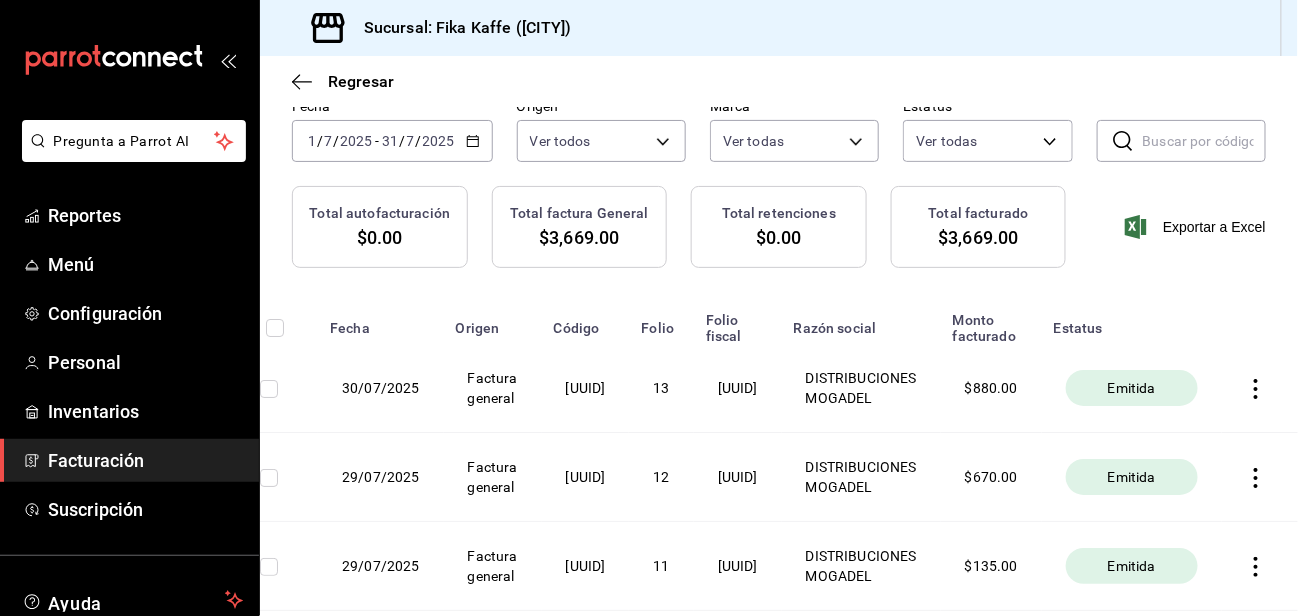 click on "$ 880.00" at bounding box center [991, 388] 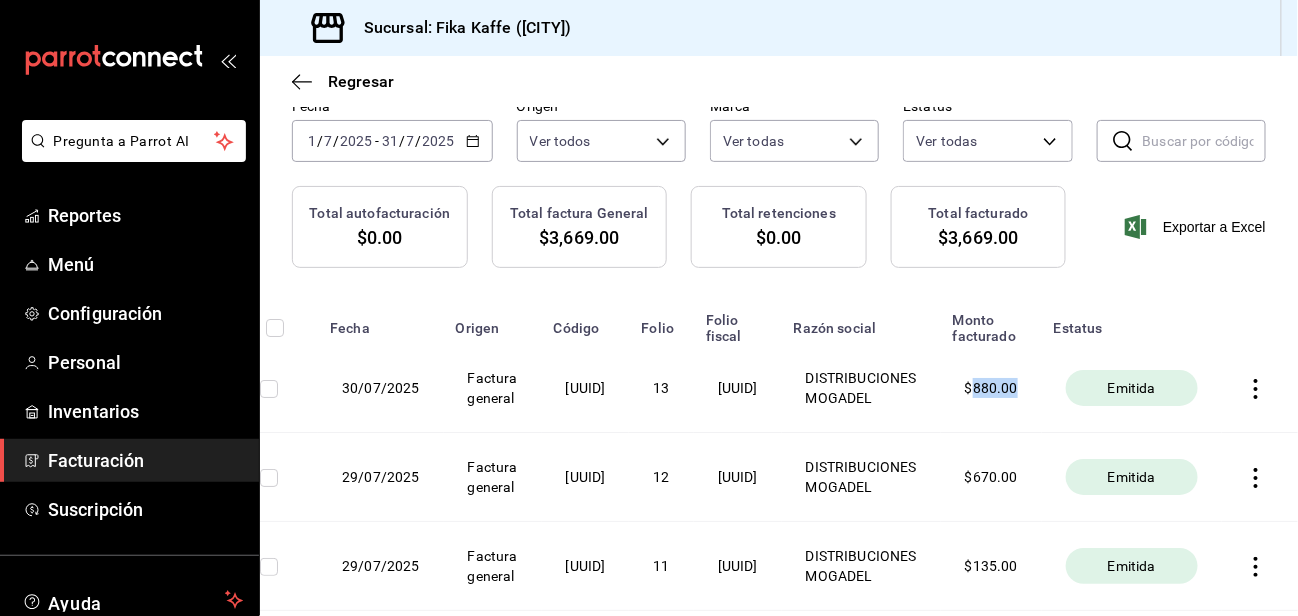 click on "$ 880.00" at bounding box center [991, 388] 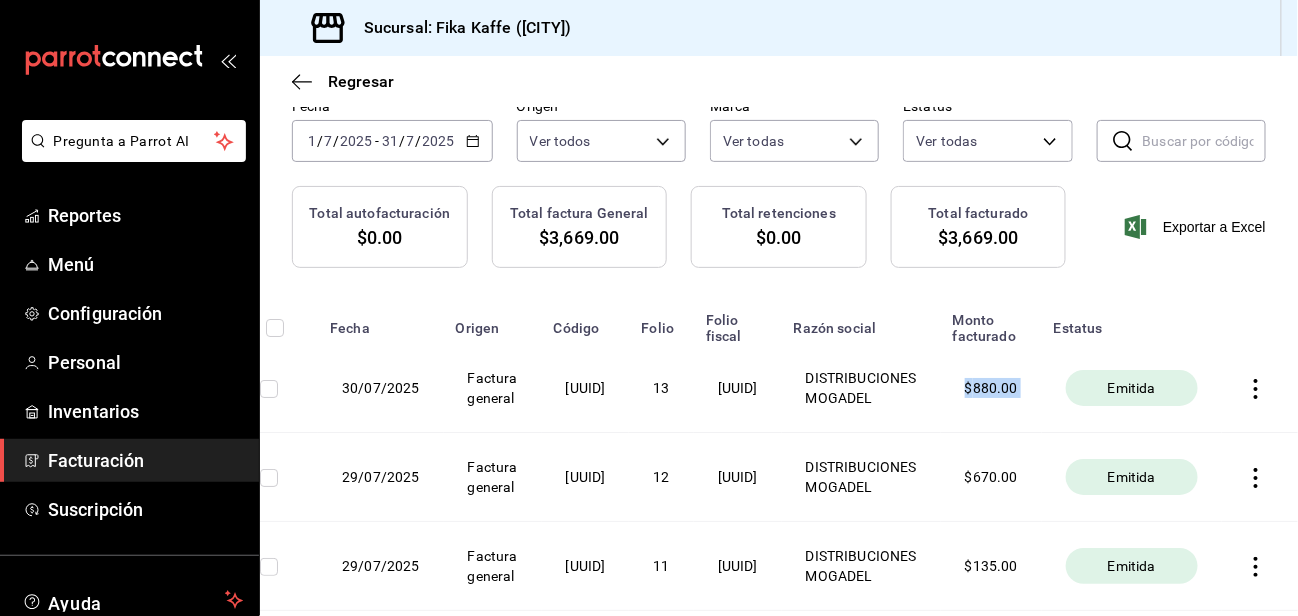click on "$ 880.00" at bounding box center (991, 388) 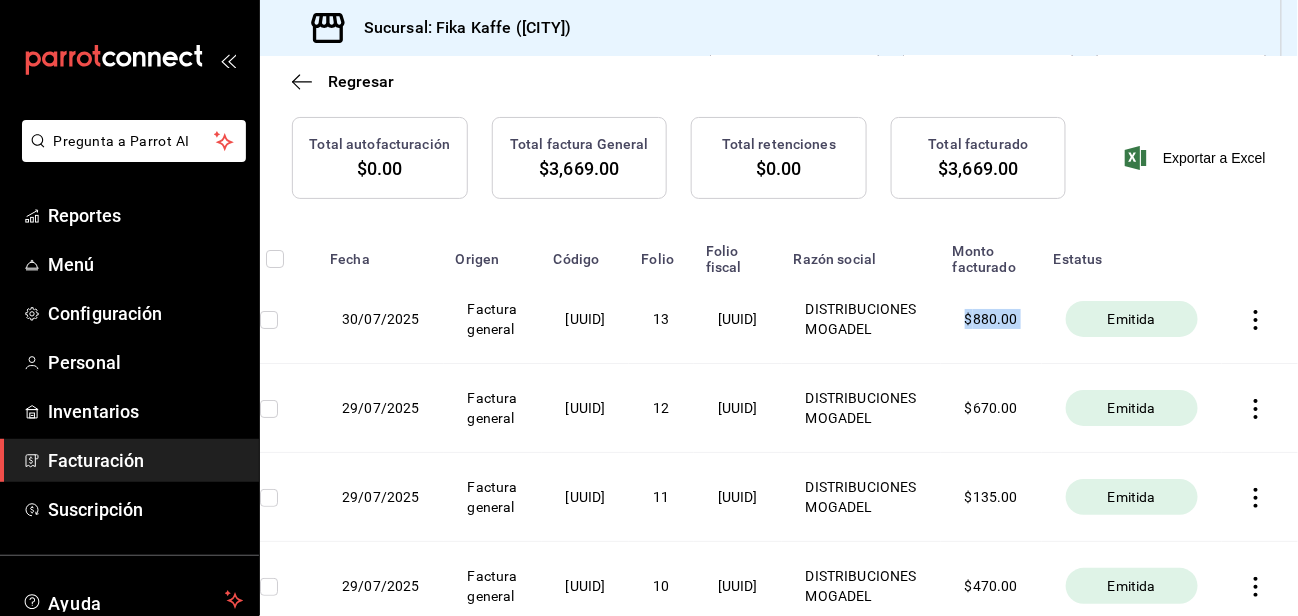 scroll, scrollTop: 224, scrollLeft: 0, axis: vertical 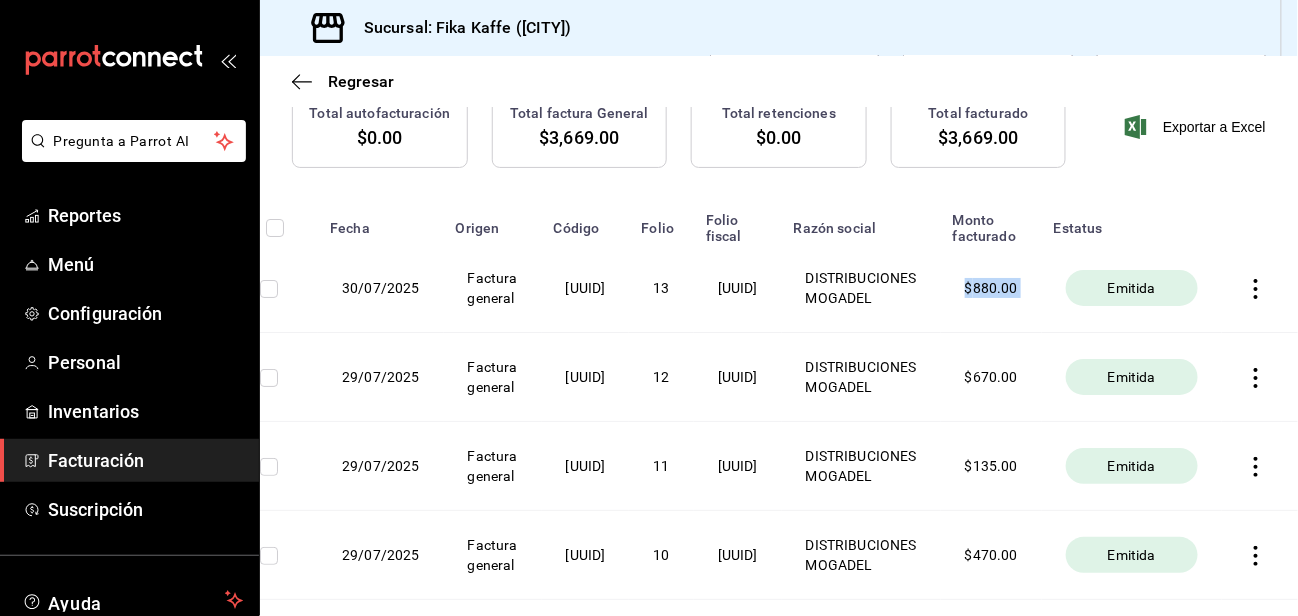 click on "$ 880.00" at bounding box center [991, 288] 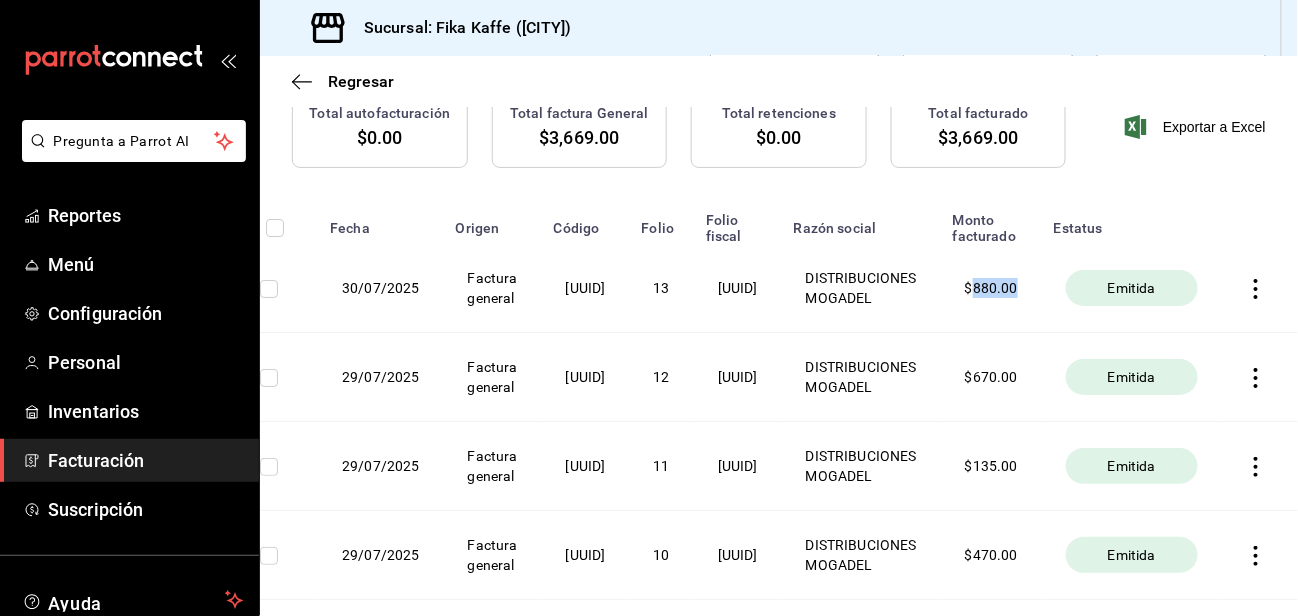 click on "$ 880.00" at bounding box center [991, 288] 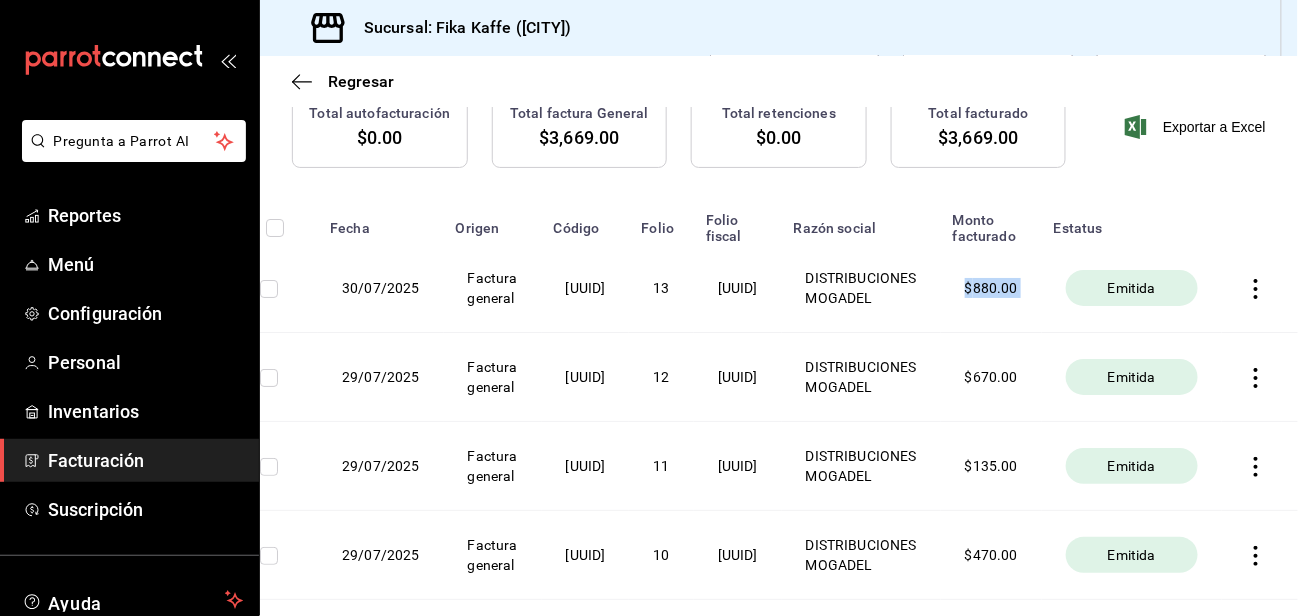 click on "$ 880.00" at bounding box center [991, 288] 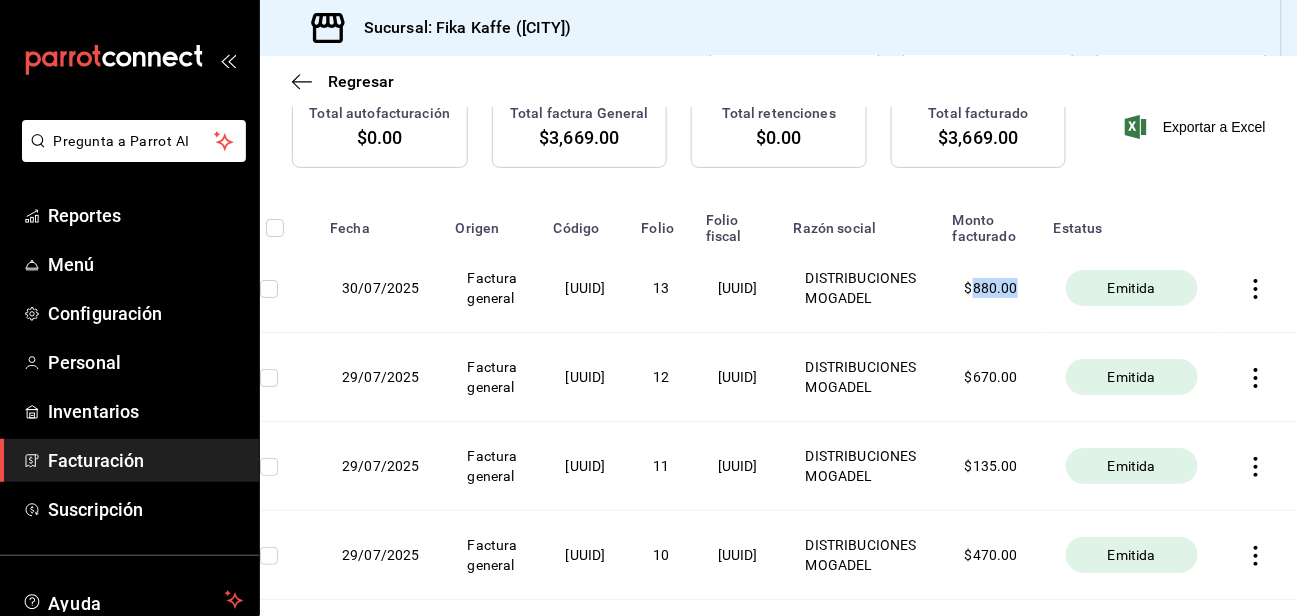 drag, startPoint x: 1003, startPoint y: 308, endPoint x: 968, endPoint y: 311, distance: 35.128338 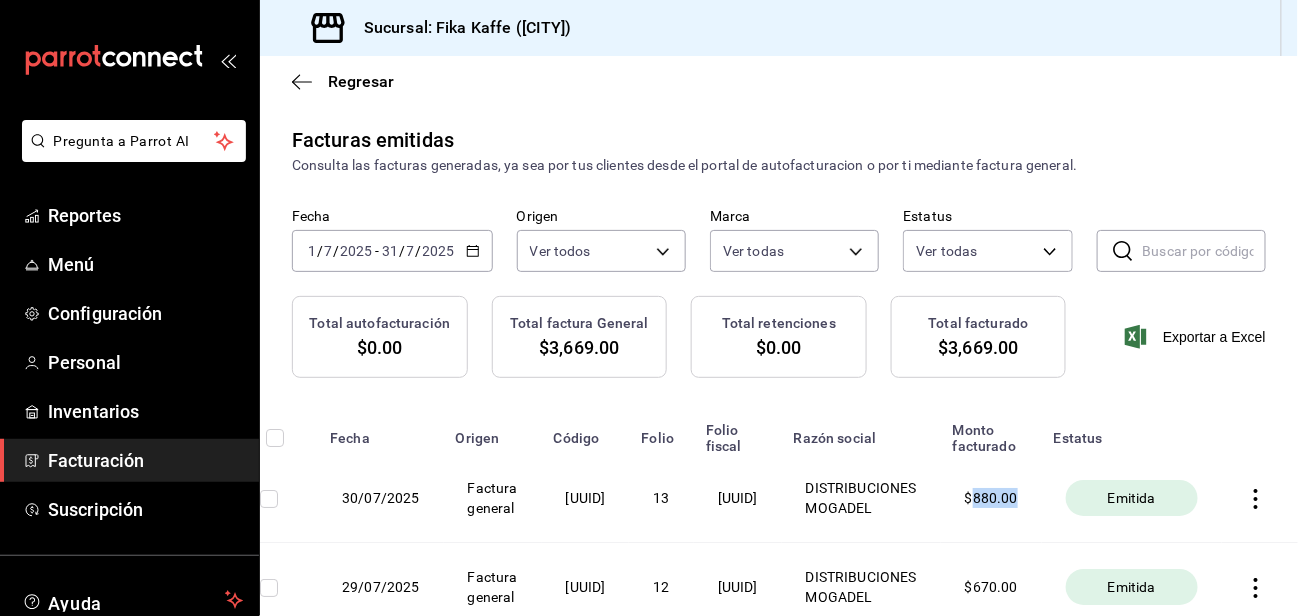 scroll, scrollTop: 0, scrollLeft: 0, axis: both 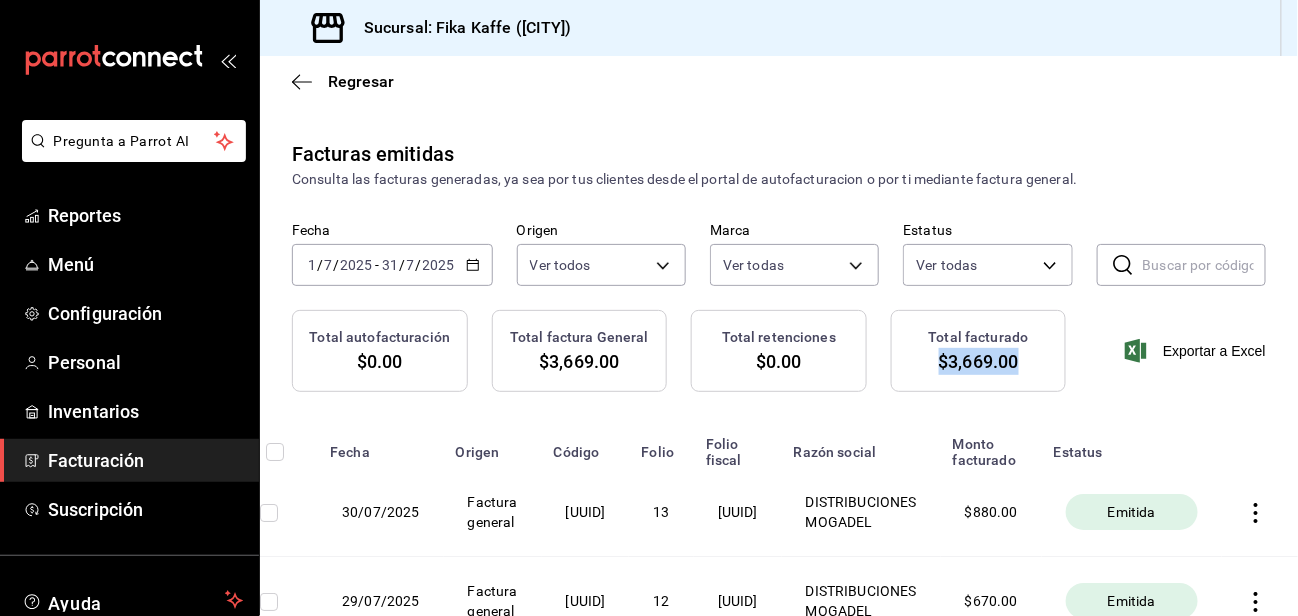 drag, startPoint x: 1010, startPoint y: 359, endPoint x: 926, endPoint y: 356, distance: 84.05355 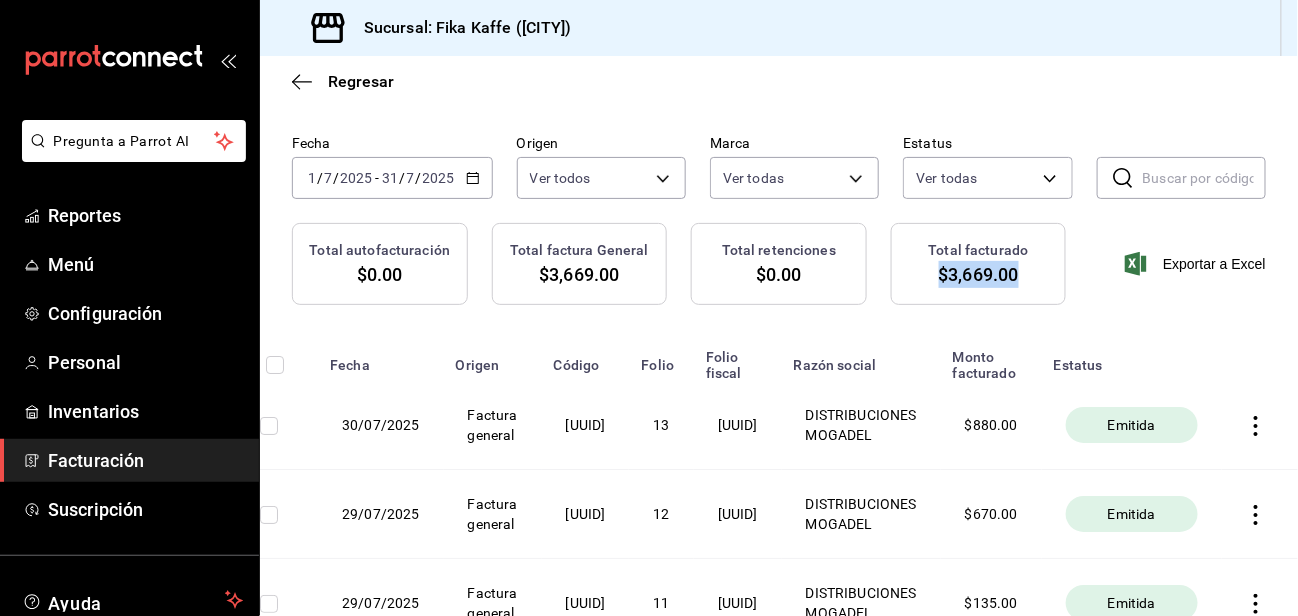 scroll, scrollTop: 300, scrollLeft: 0, axis: vertical 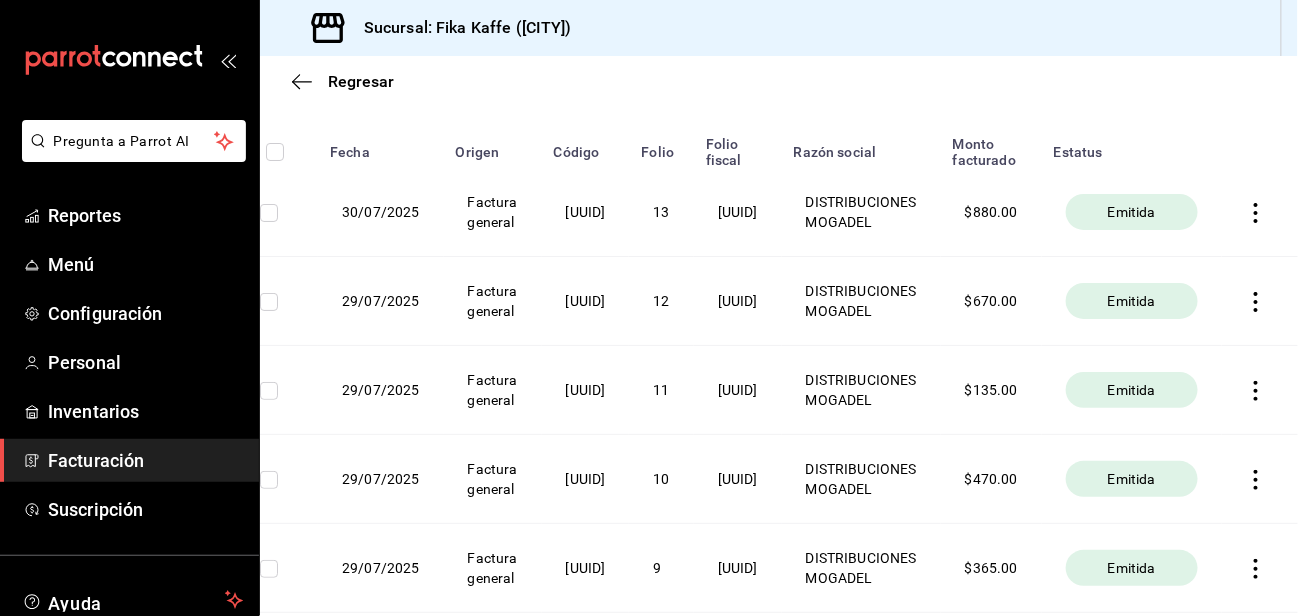 click at bounding box center (1260, 212) 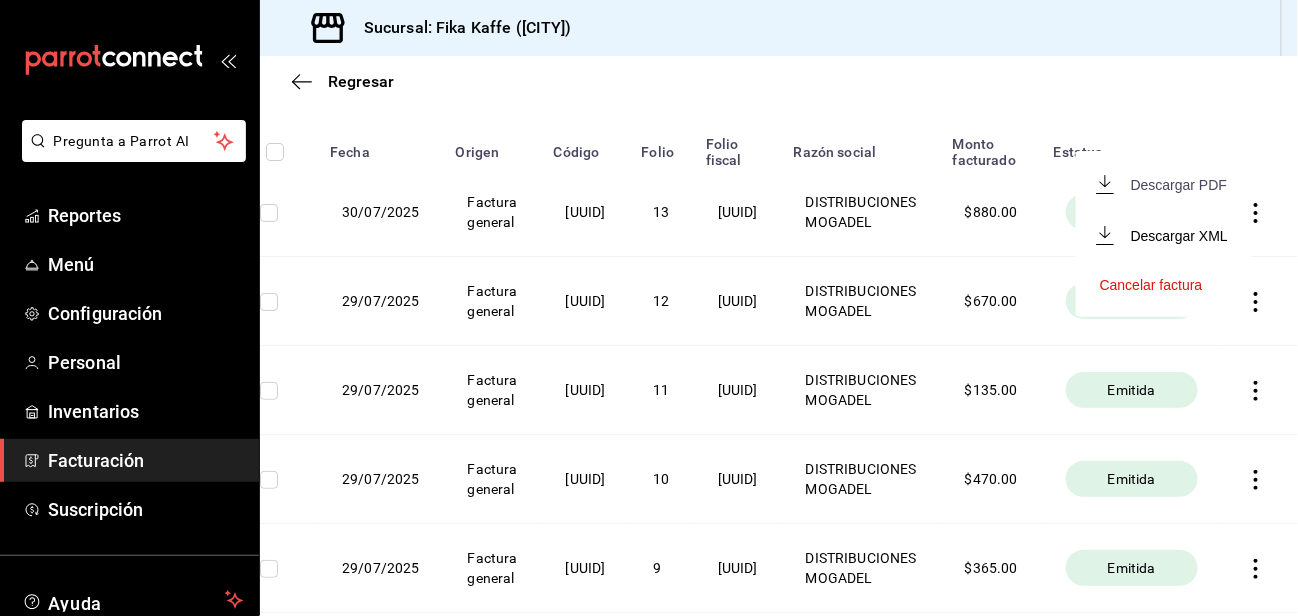 click on "Descargar PDF" at bounding box center [1179, 185] 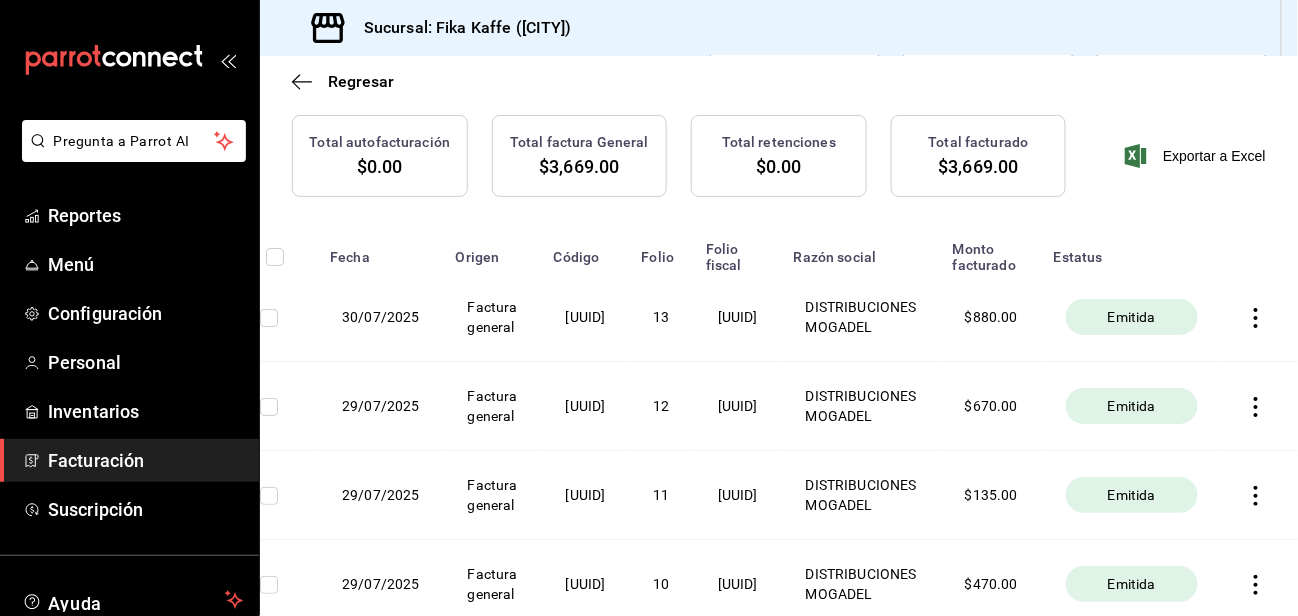 scroll, scrollTop: 100, scrollLeft: 0, axis: vertical 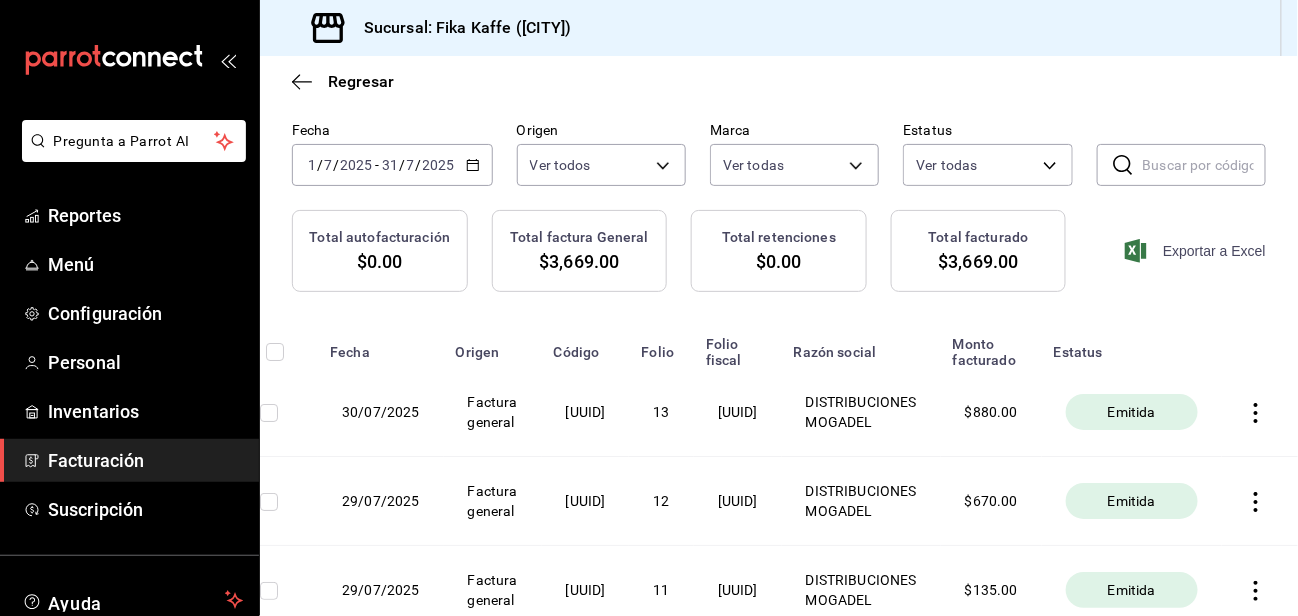click on "Exportar a Excel" at bounding box center (1197, 251) 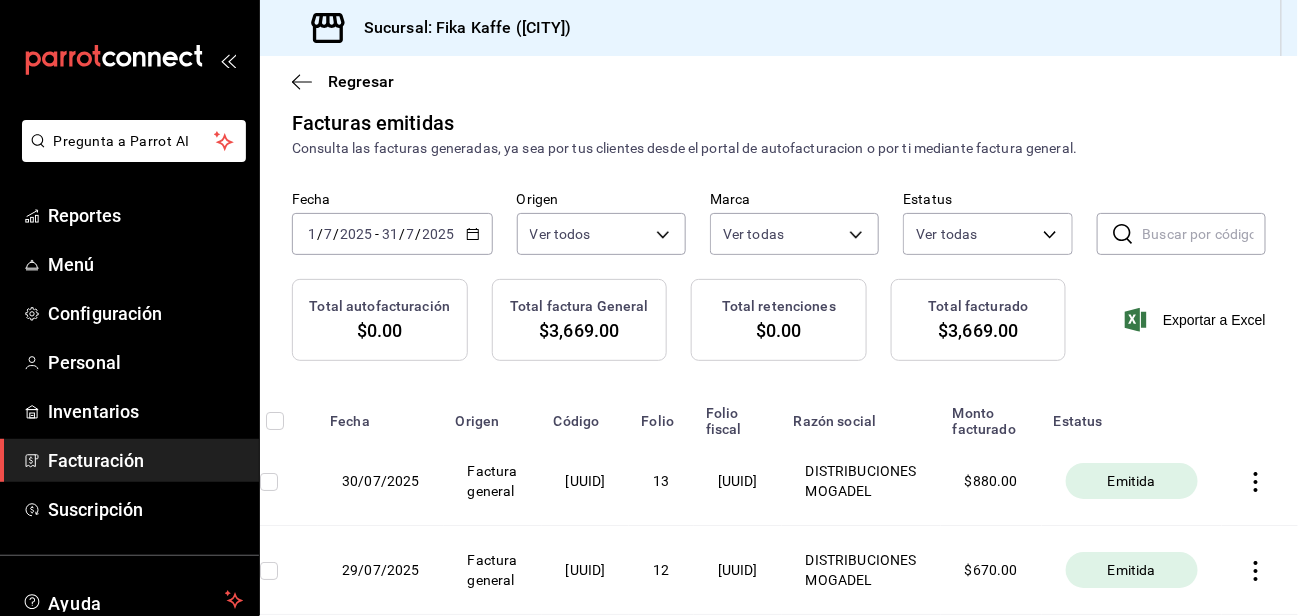 scroll, scrollTop: 24, scrollLeft: 0, axis: vertical 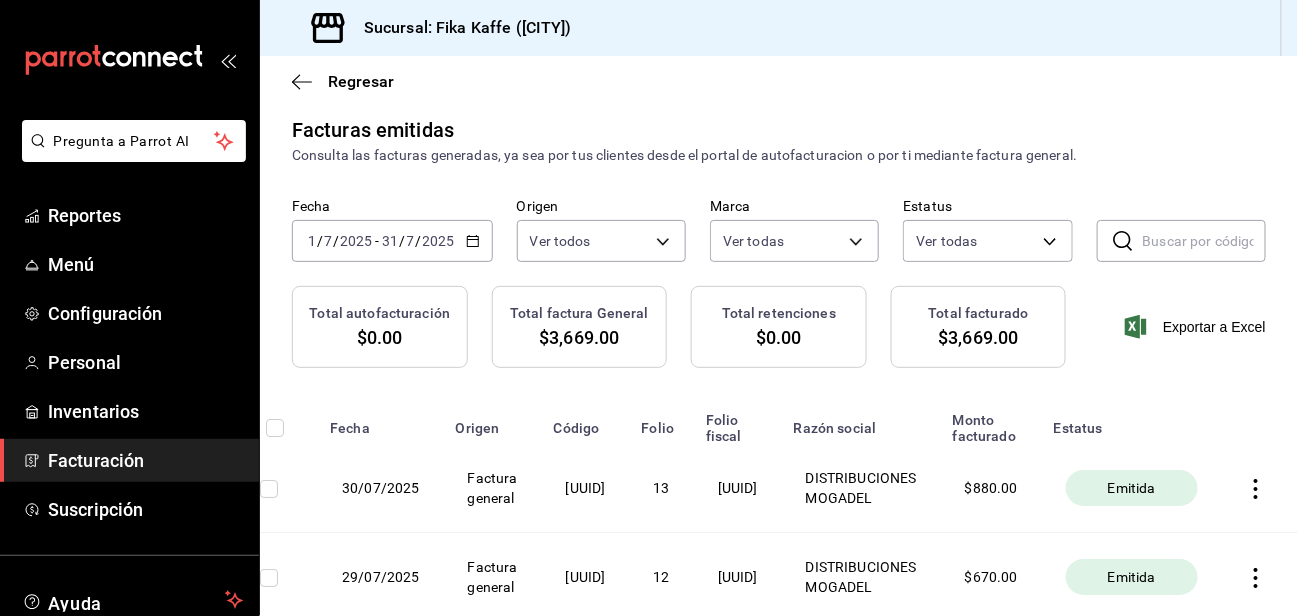 click on "2025-07-01 1 / 7 / 2025 - 2025-07-31 31 / 7 / 2025" at bounding box center [392, 241] 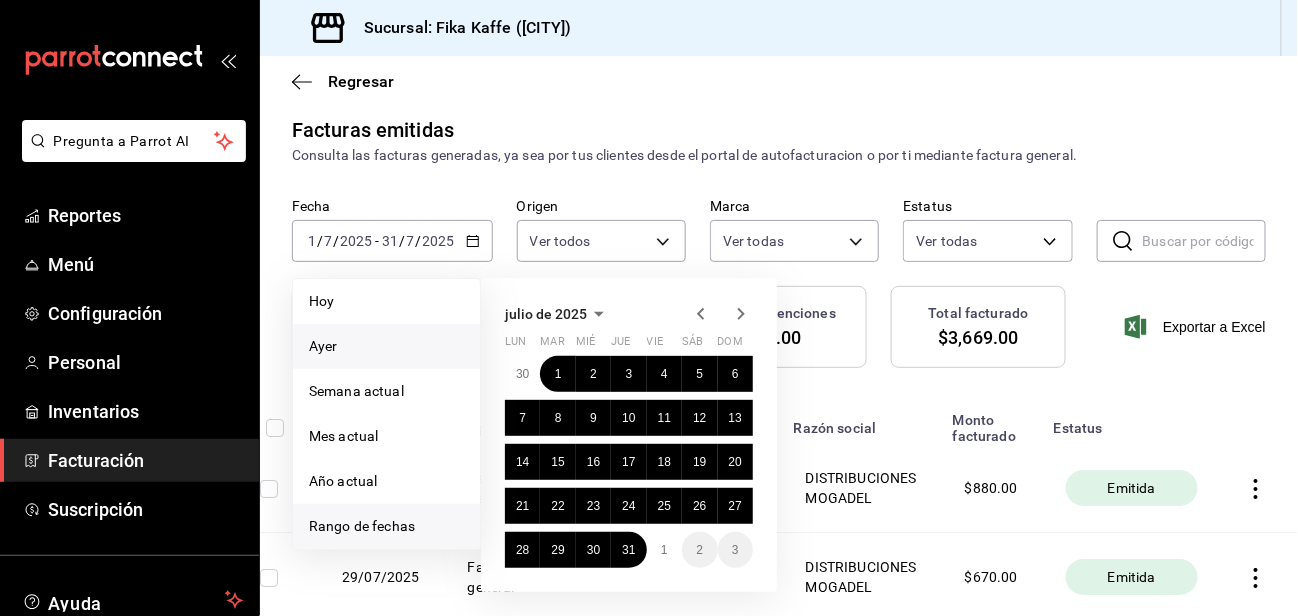 click on "Ayer" at bounding box center [386, 346] 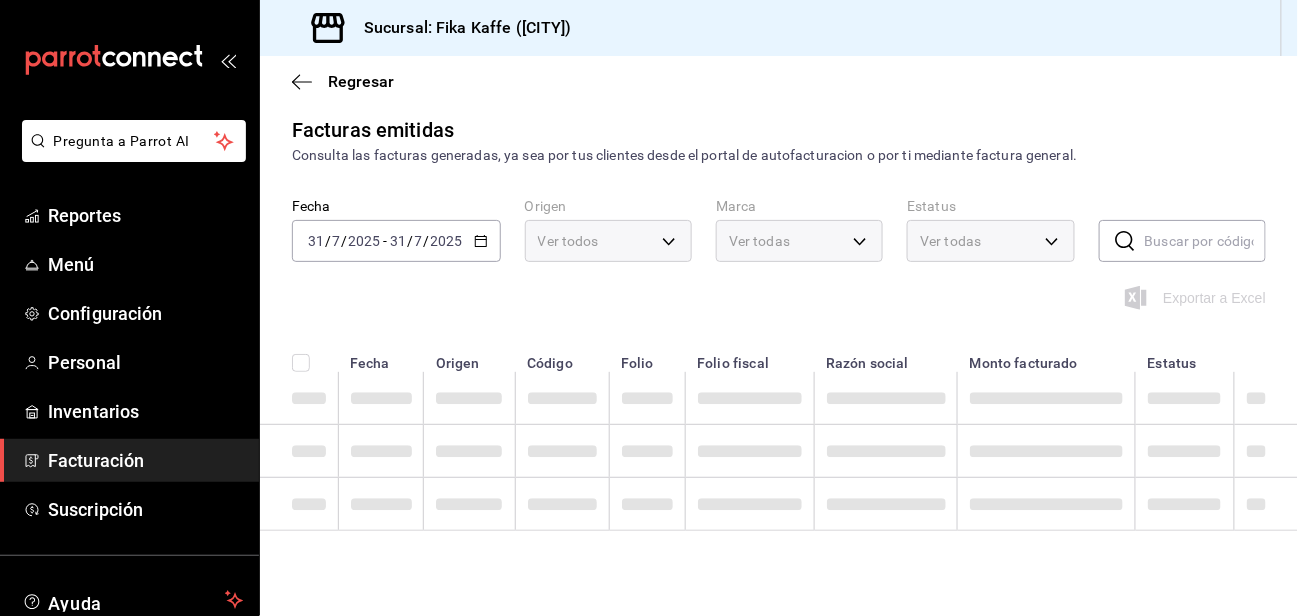 scroll, scrollTop: 0, scrollLeft: 0, axis: both 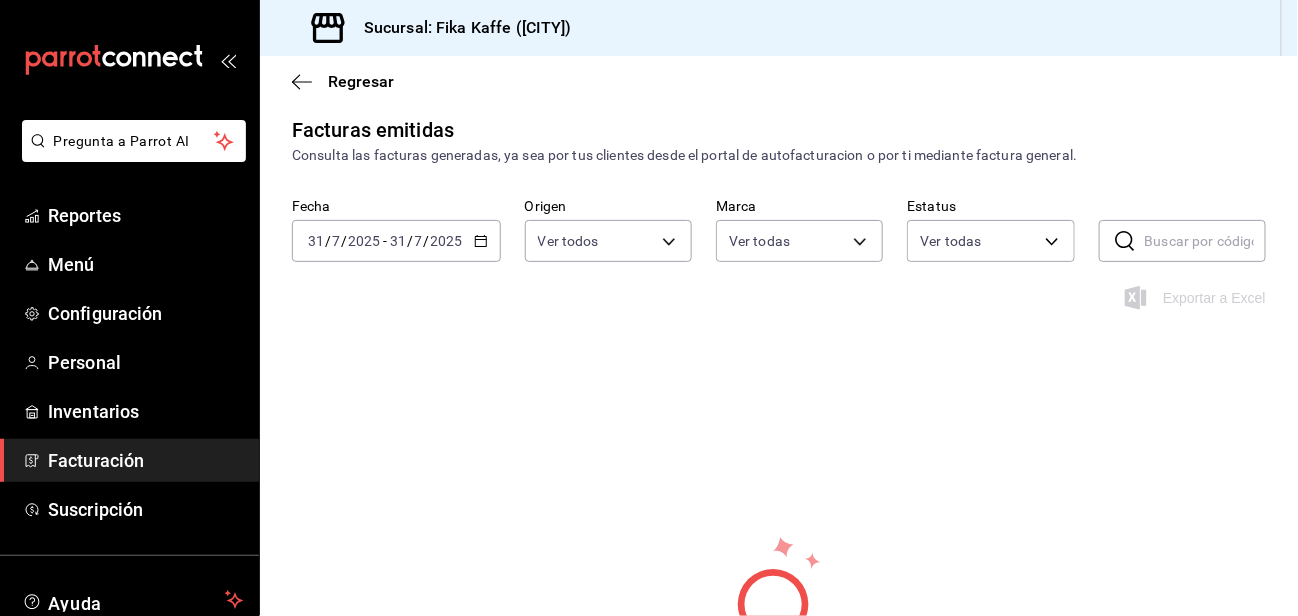 click on "2025-07-31 31 / 7 / 2025 - 2025-07-31 31 / 7 / 2025" at bounding box center (396, 241) 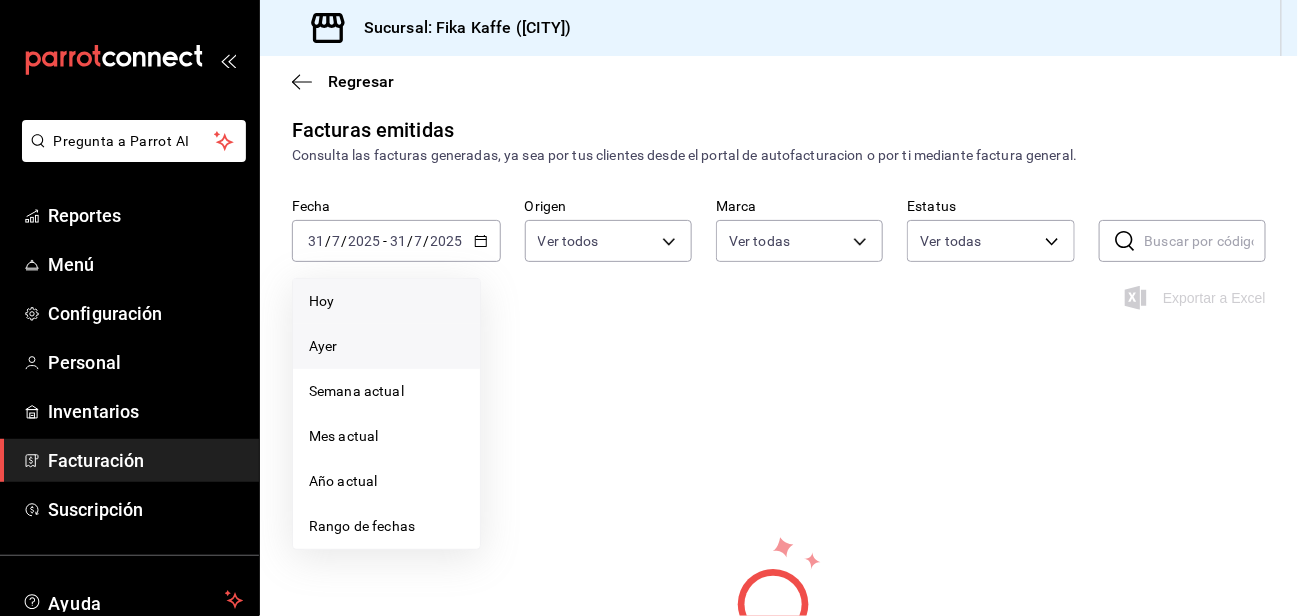 click on "Hoy" at bounding box center [386, 301] 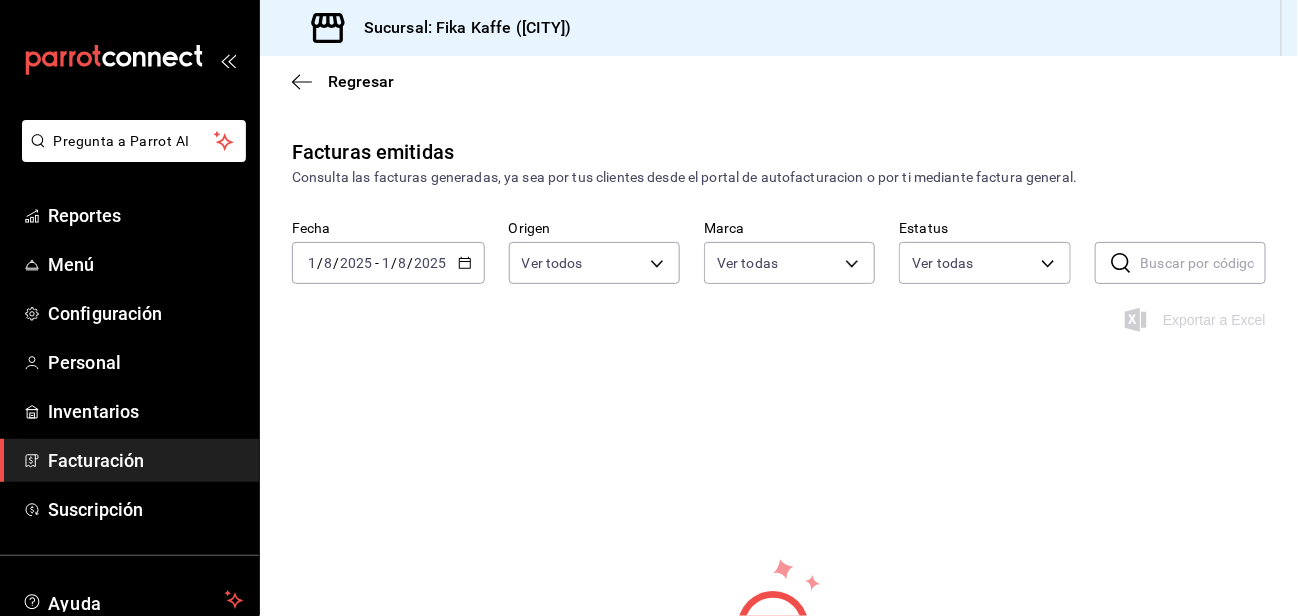 scroll, scrollTop: 0, scrollLeft: 0, axis: both 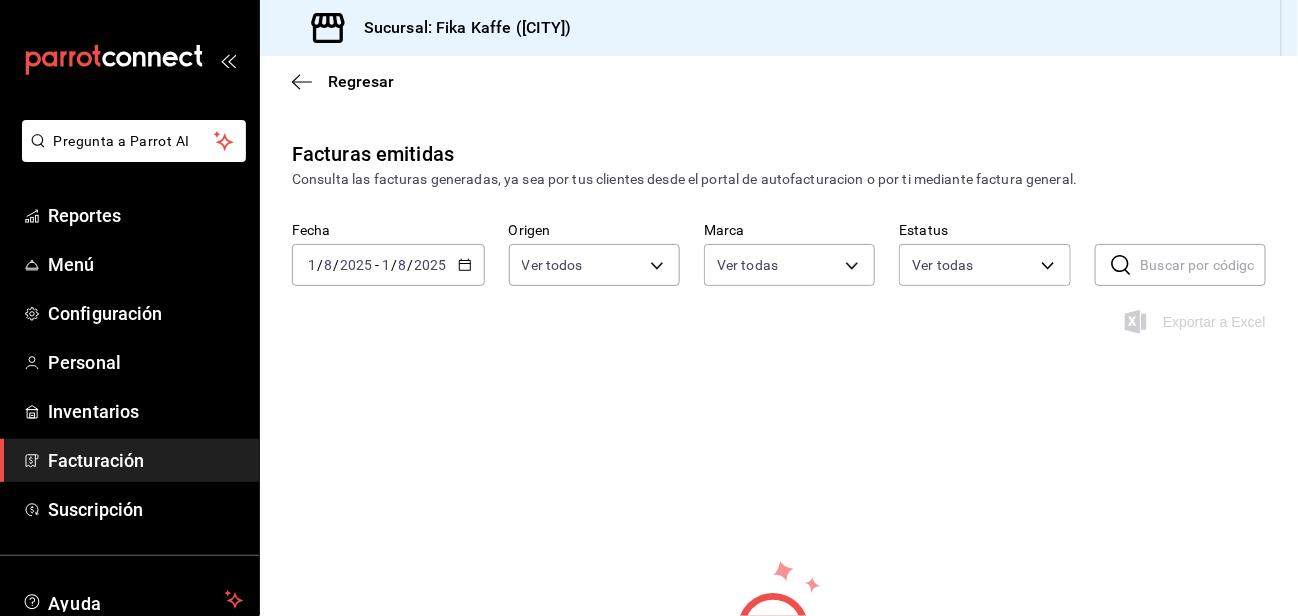 click on "2025" at bounding box center [431, 265] 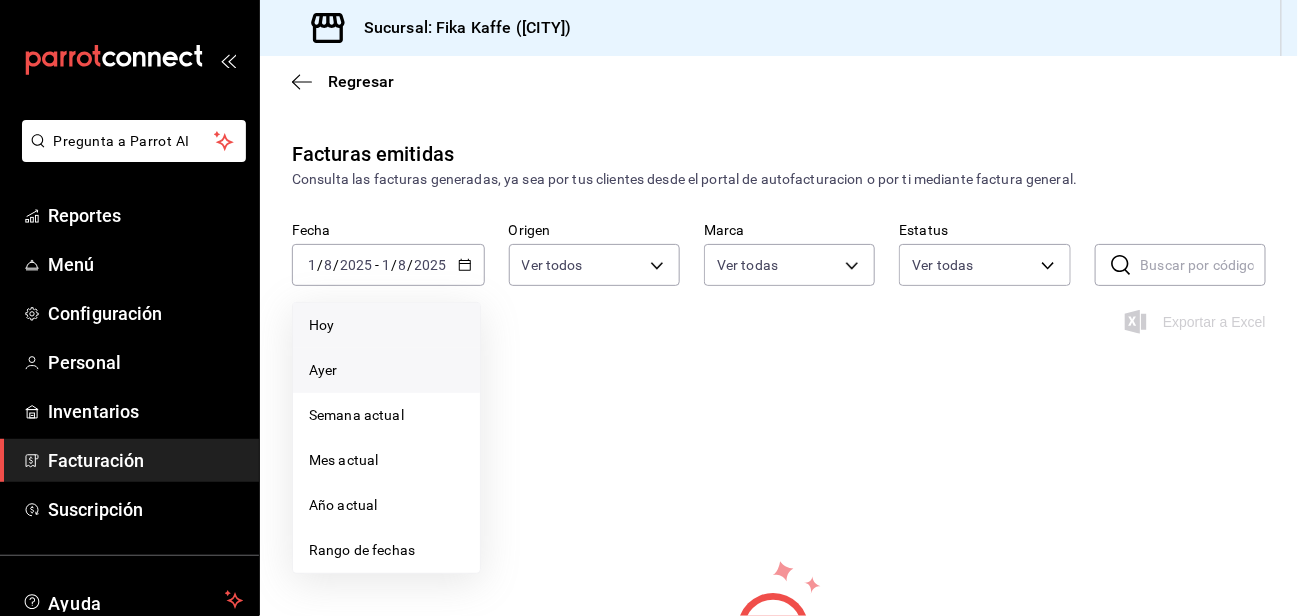 click on "Ayer" at bounding box center (386, 370) 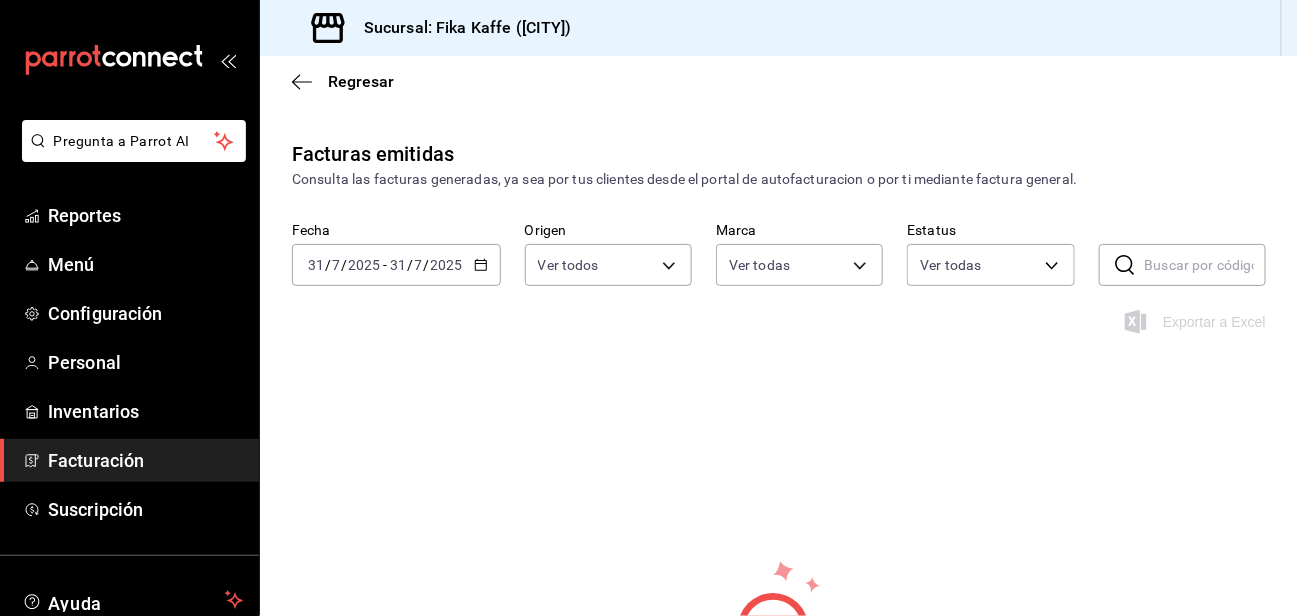 click on "2025" at bounding box center (447, 265) 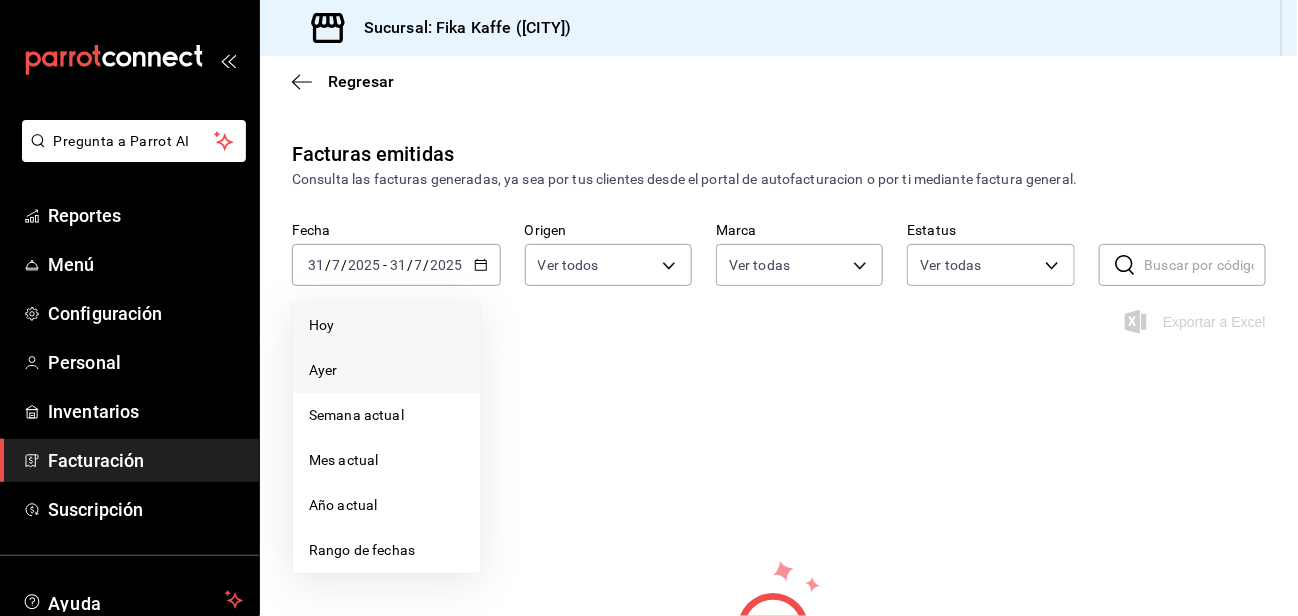 click on "Hoy" at bounding box center [386, 325] 